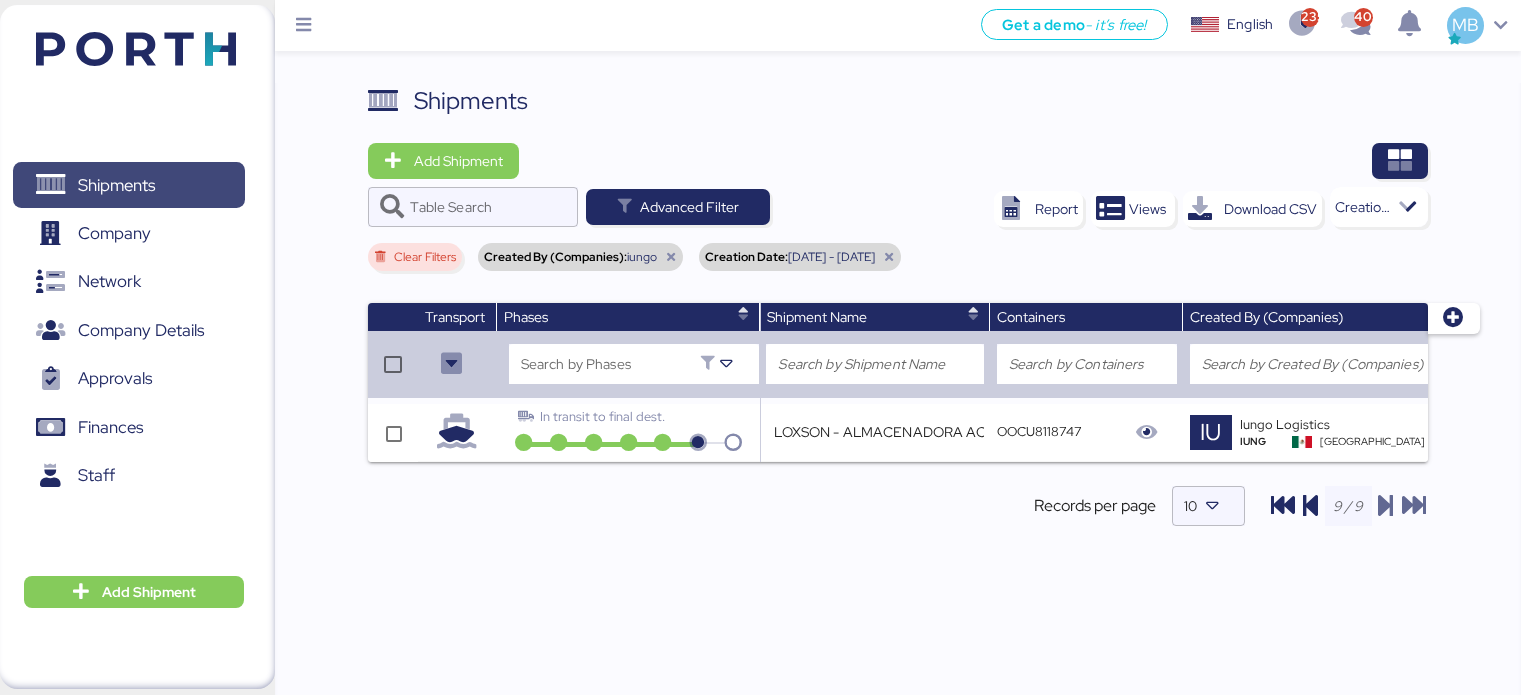 scroll, scrollTop: 58, scrollLeft: 0, axis: vertical 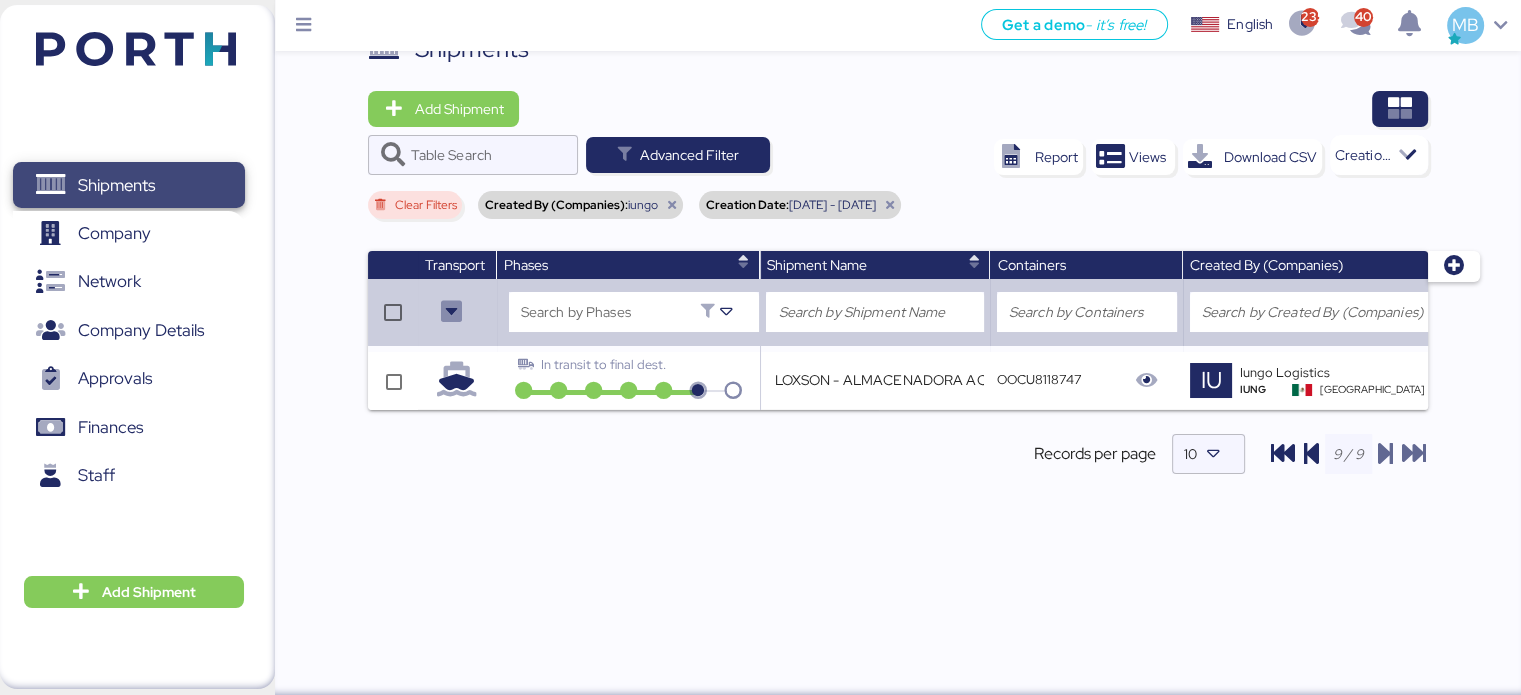 click on "Shipments" at bounding box center [116, 185] 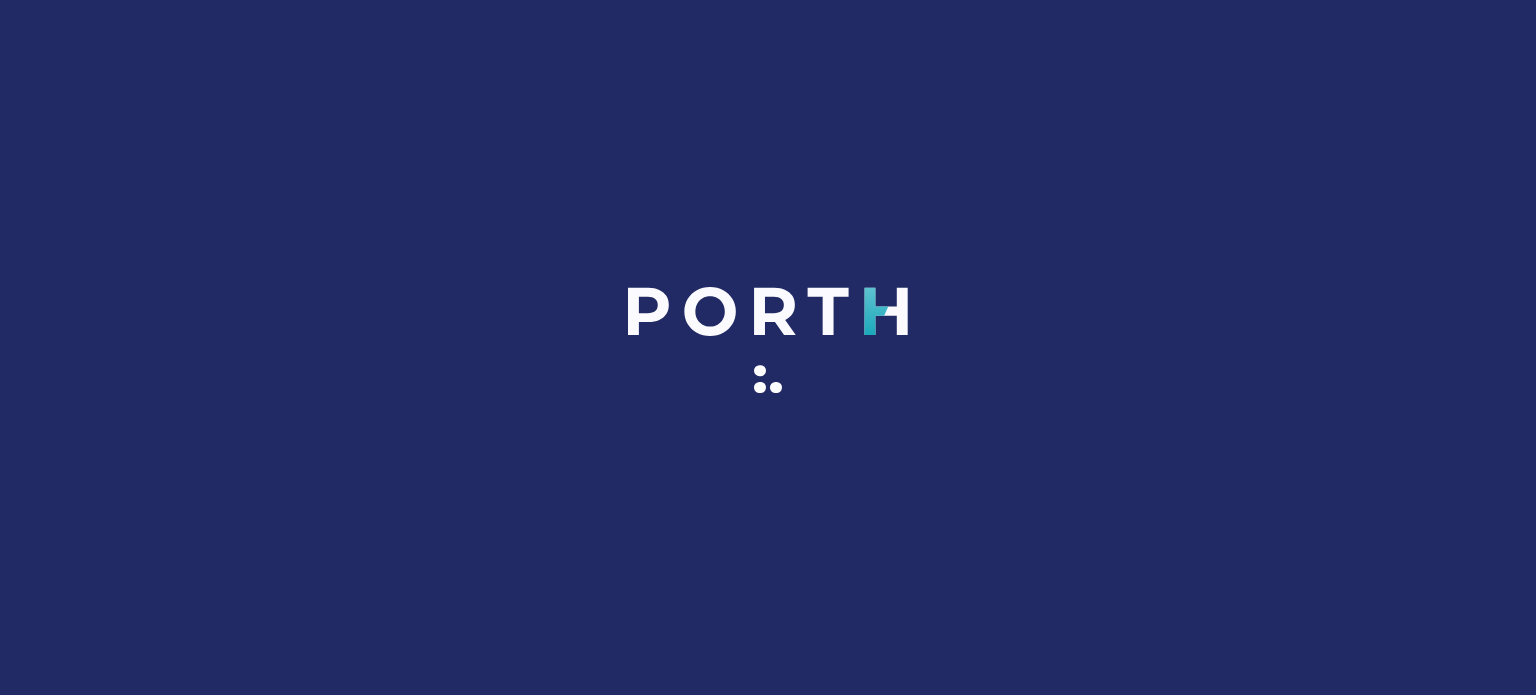scroll, scrollTop: 0, scrollLeft: 0, axis: both 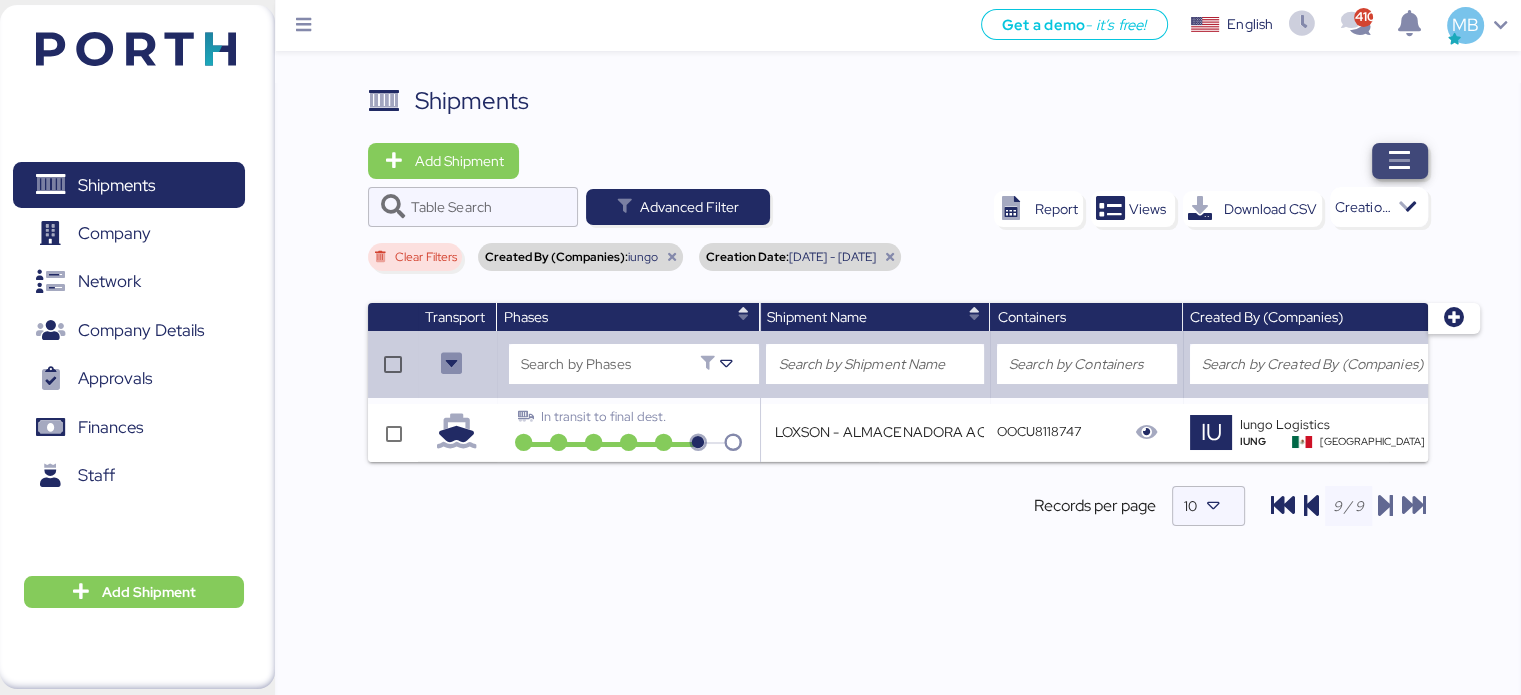 click at bounding box center [1400, 161] 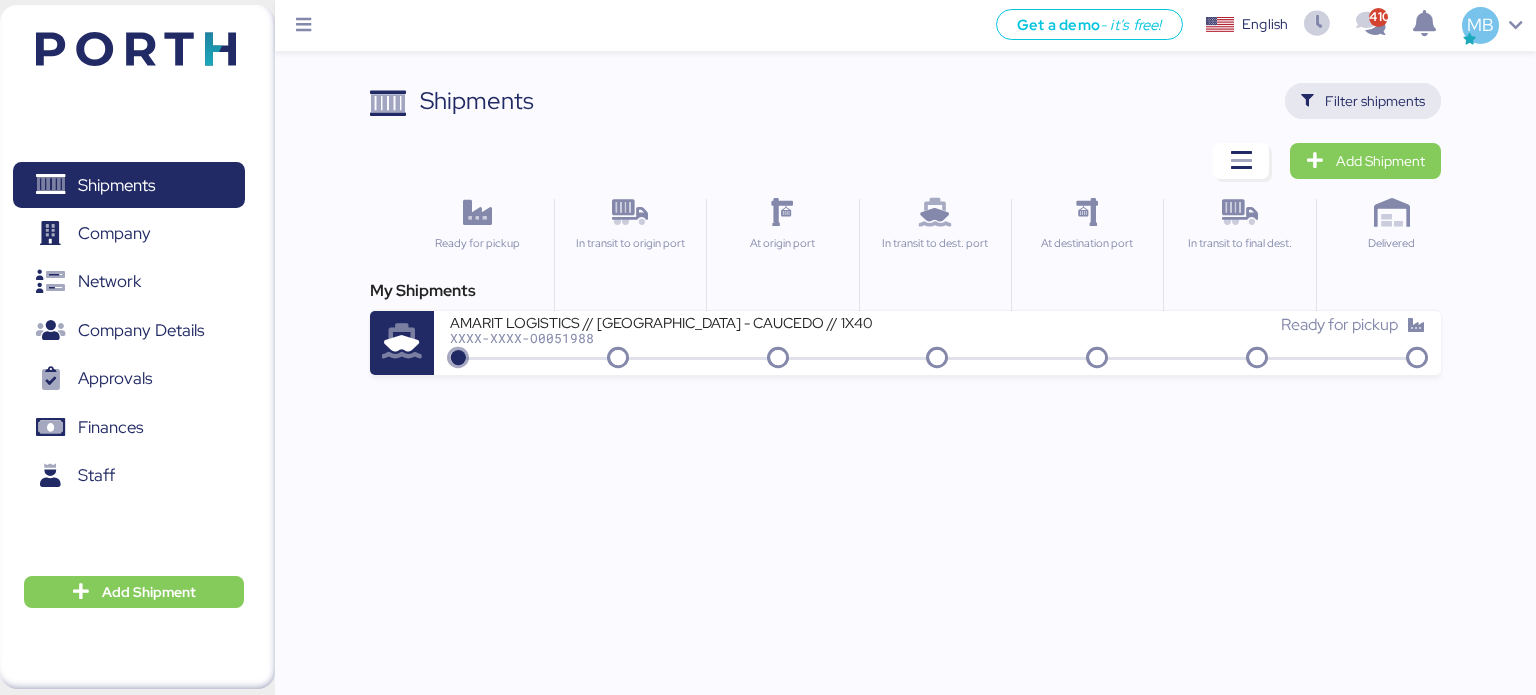 click on "Filter shipments" at bounding box center (1375, 101) 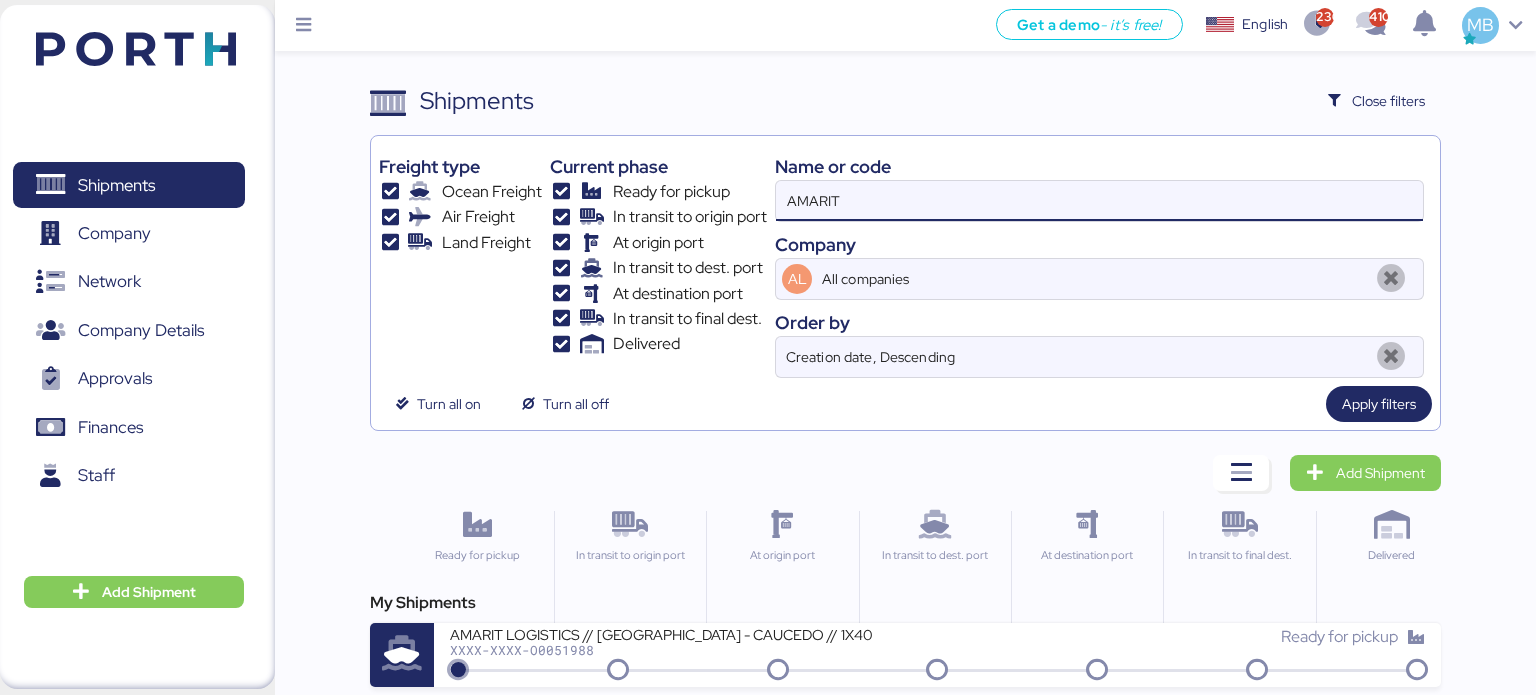 drag, startPoint x: 1011, startPoint y: 196, endPoint x: 712, endPoint y: 212, distance: 299.4278 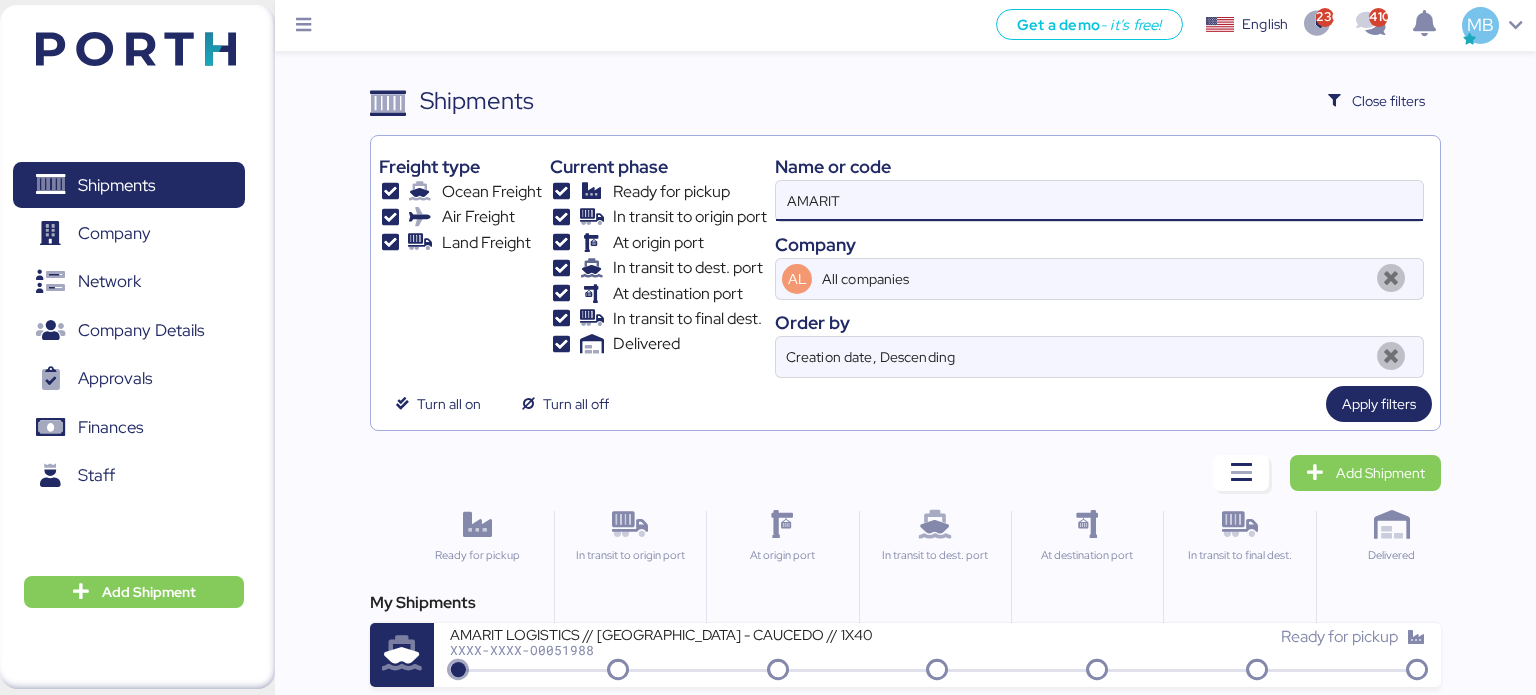 click on "Freight type   Ocean Freight   Air Freight   Land Freight Current phase   Ready for pickup   In transit to origin port   At origin port   In transit to dest. port   At destination port   In transit to final dest.   Delivered Name or code AMARIT Company AL All companies   Order by Creation date, Descending" at bounding box center [906, 261] 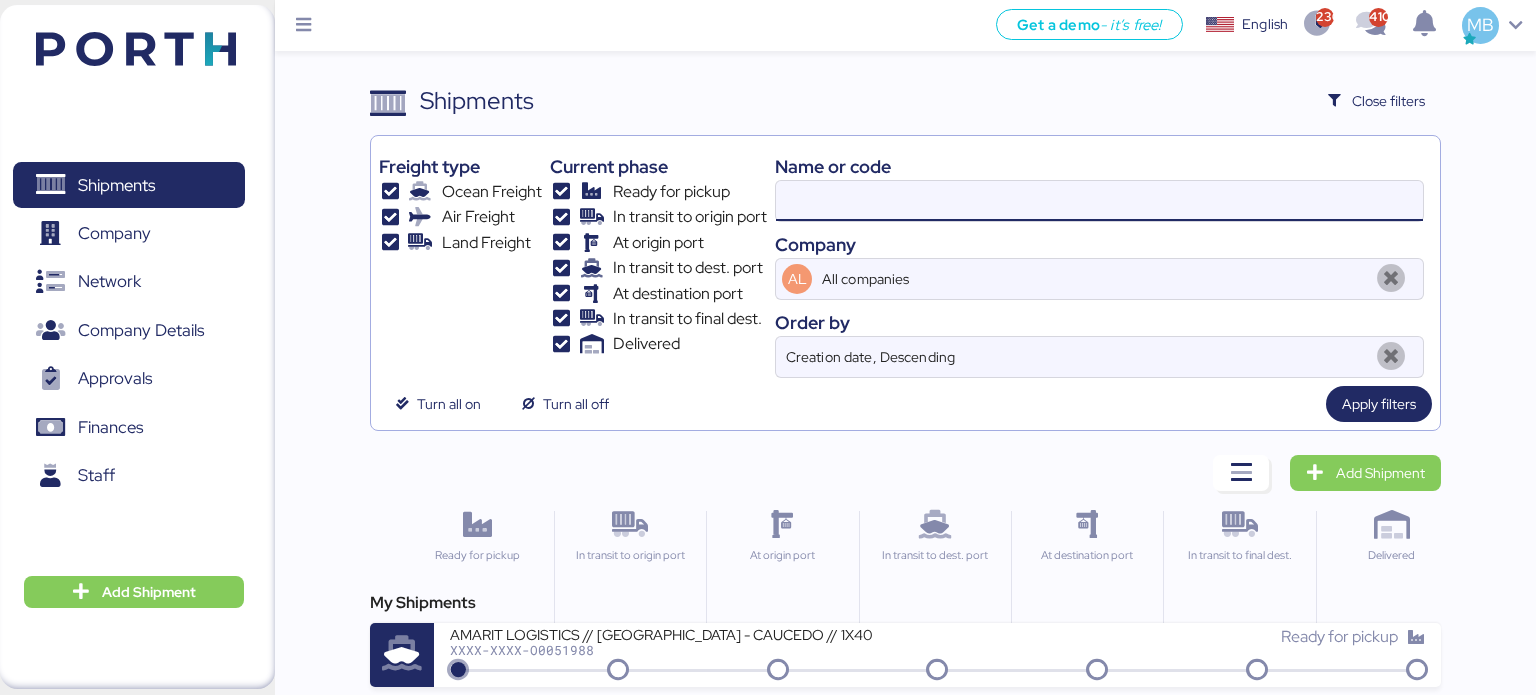 paste on "A0051984" 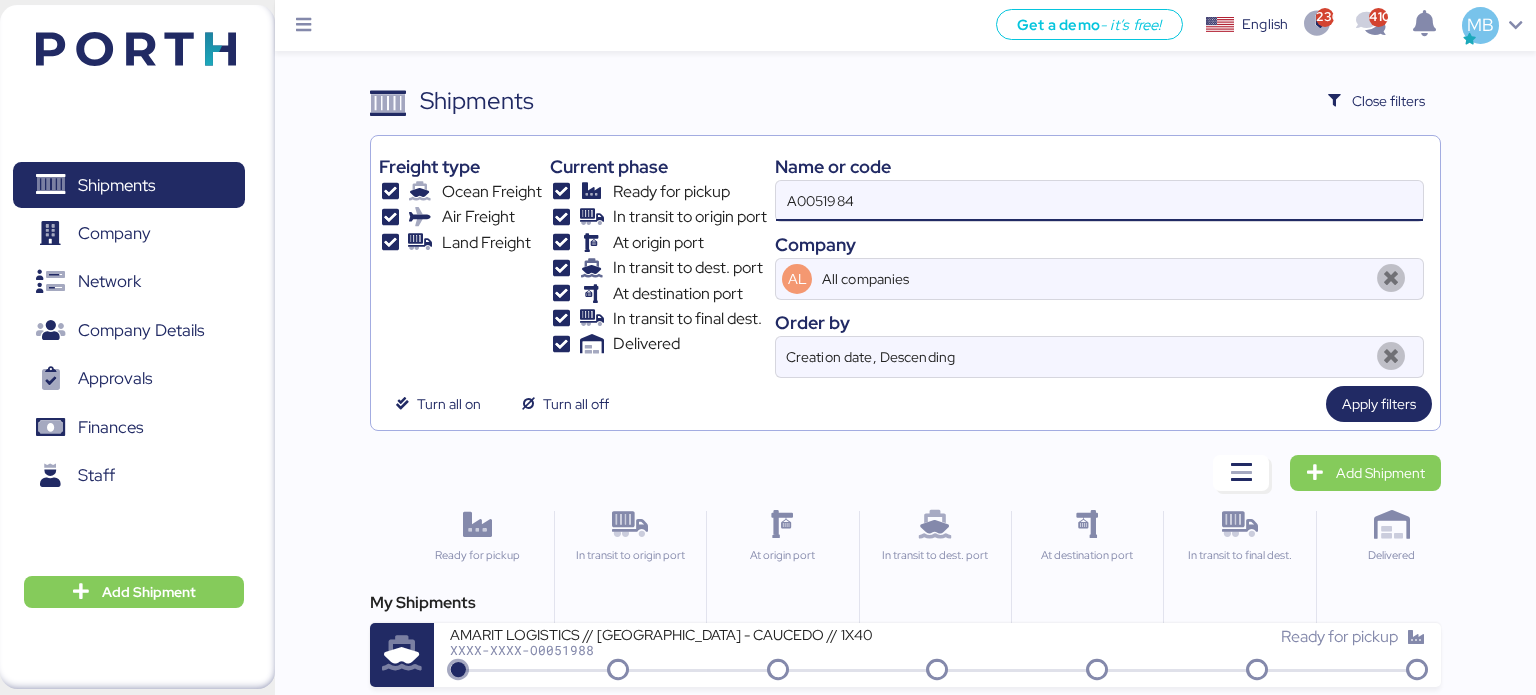 type on "A0051984" 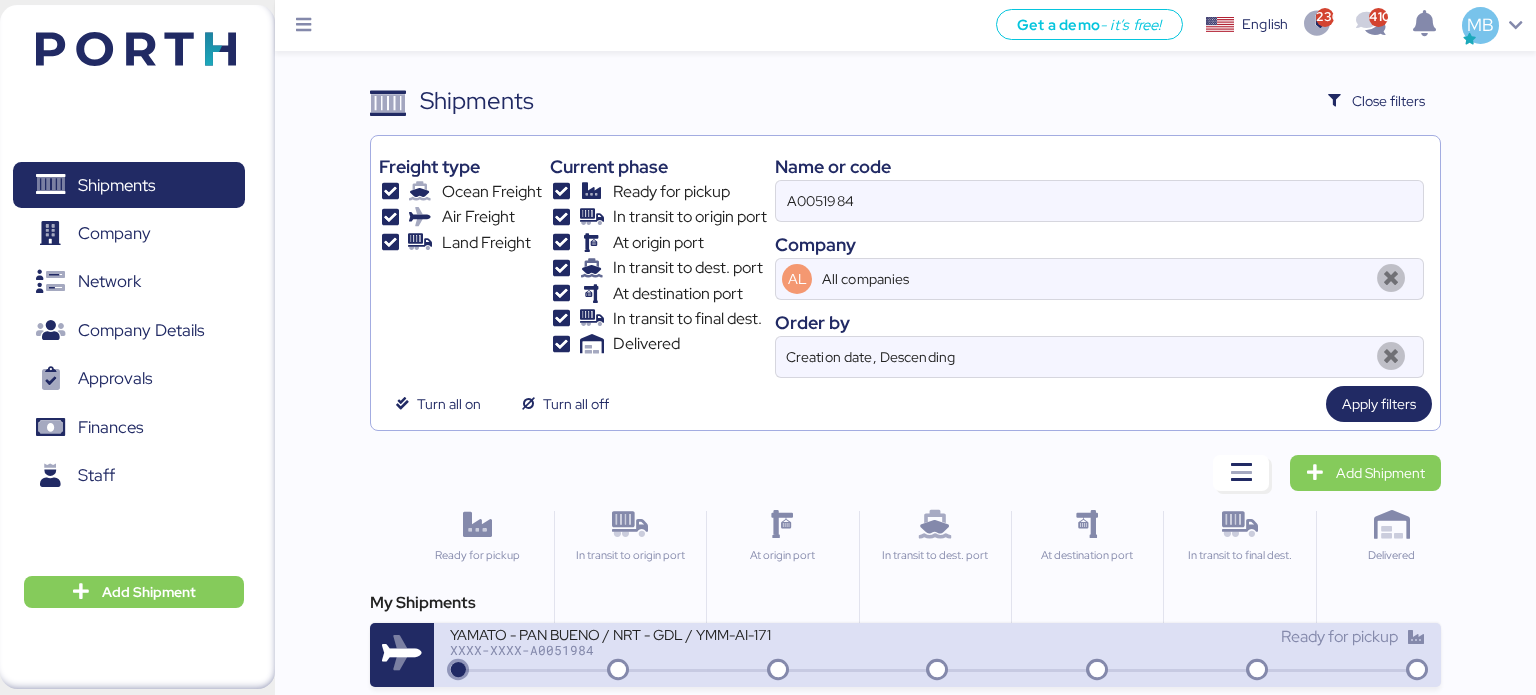 click on "YAMATO - PAN BUENO / NRT - GDL / YMM-AI-171" at bounding box center [690, 633] 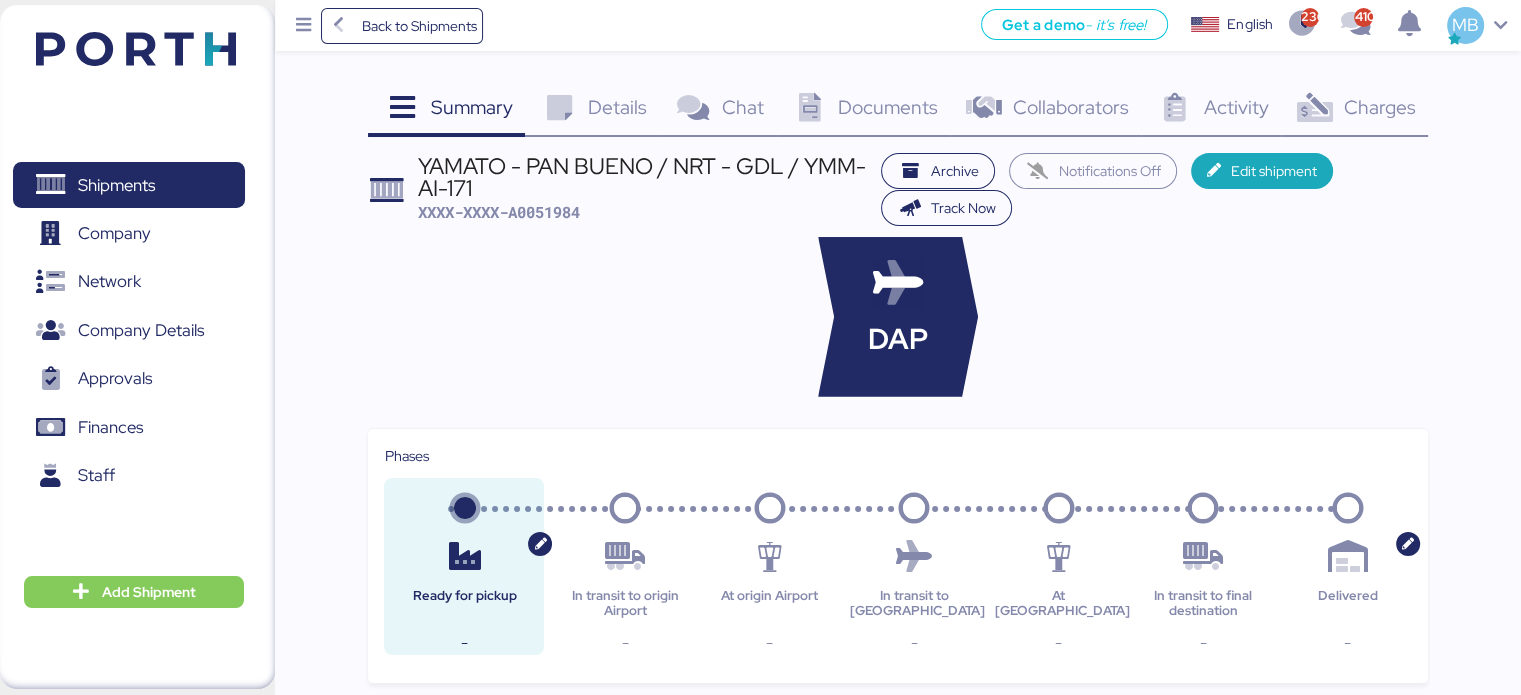 click on "Charges" at bounding box center [1379, 107] 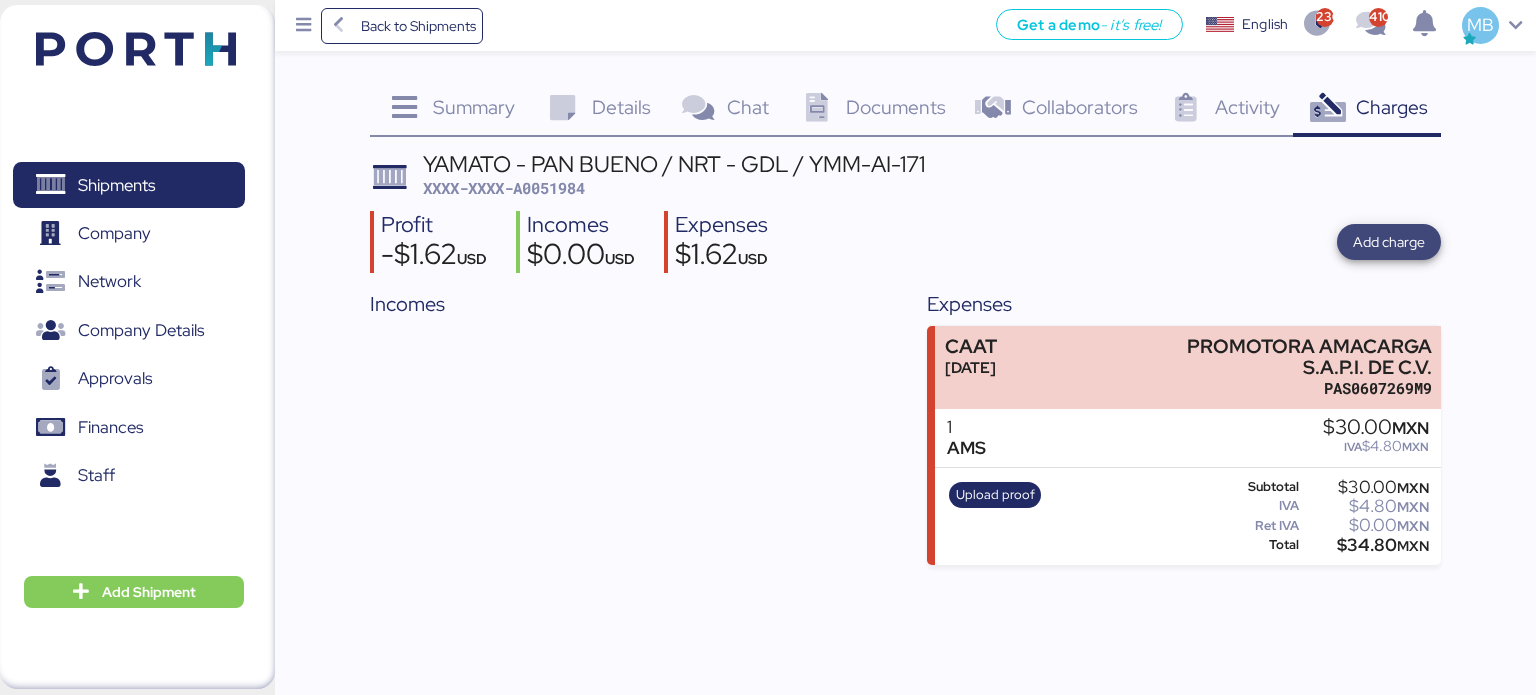 click on "Add charge" at bounding box center (1389, 242) 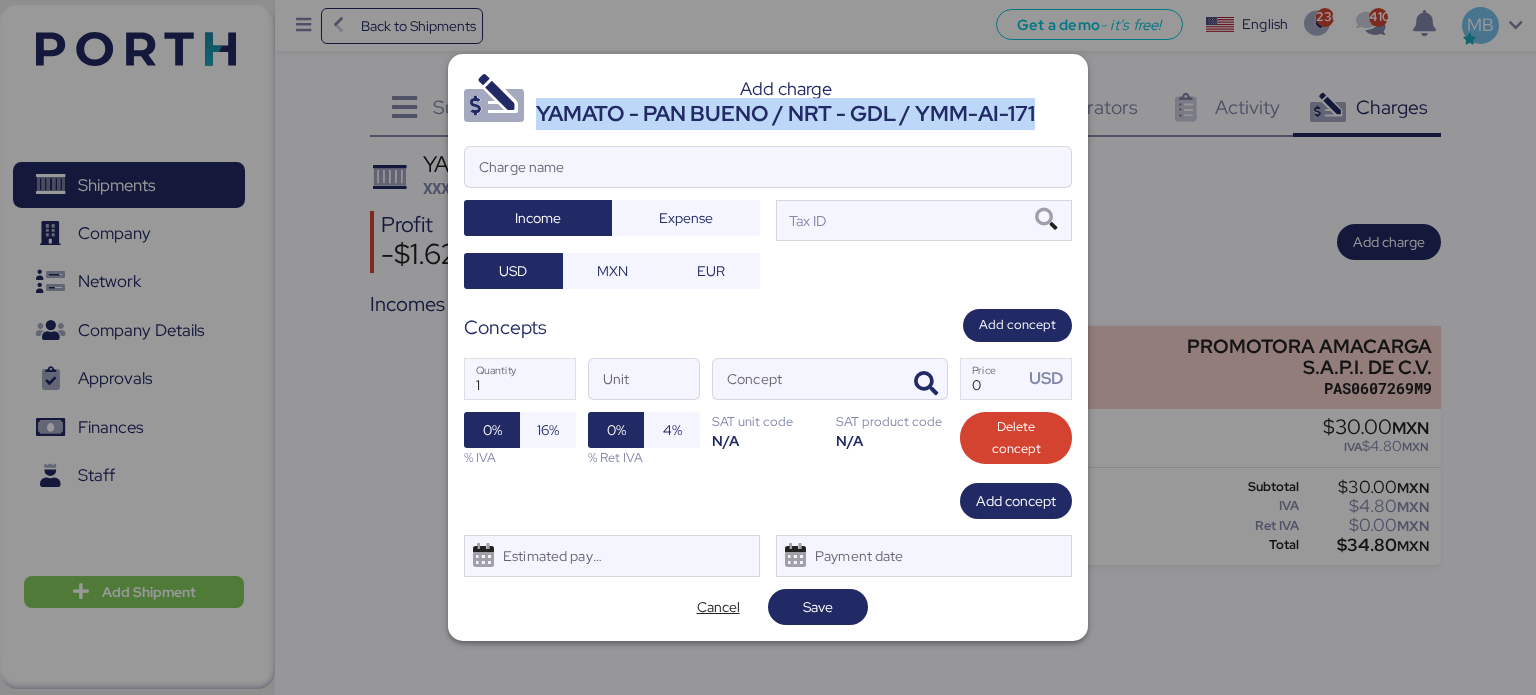 drag, startPoint x: 1042, startPoint y: 110, endPoint x: 537, endPoint y: 114, distance: 505.01584 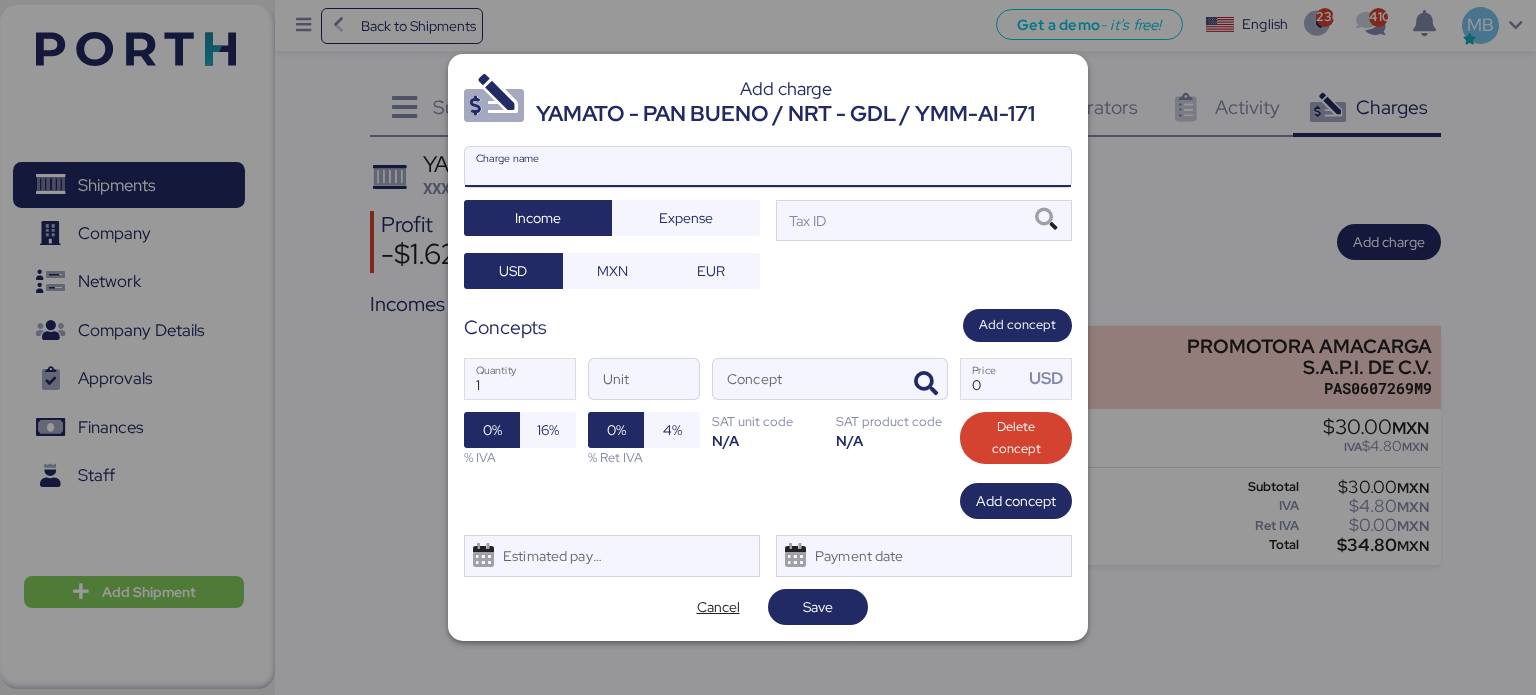 click on "Charge name" at bounding box center [768, 167] 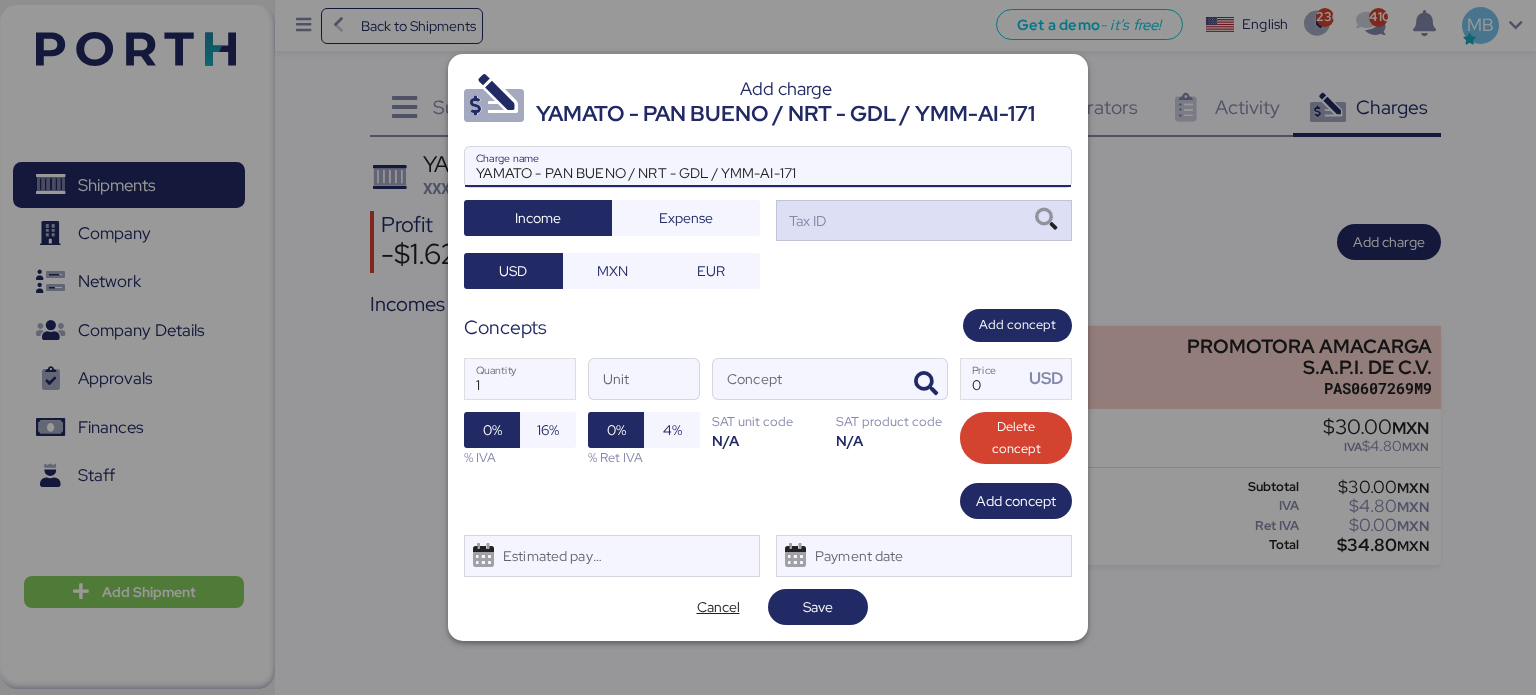 type on "YAMATO - PAN BUENO / NRT - GDL / YMM-AI-171" 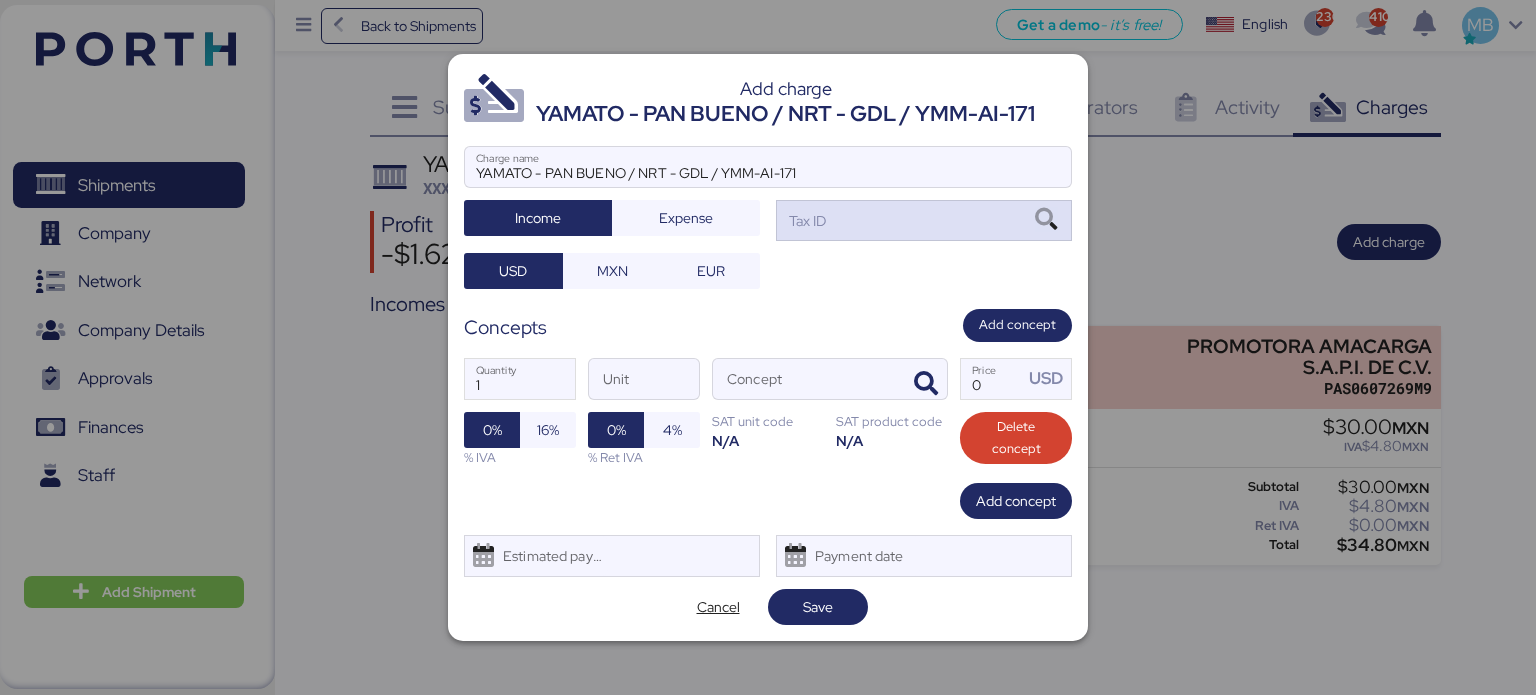 click on "Tax ID" at bounding box center [924, 220] 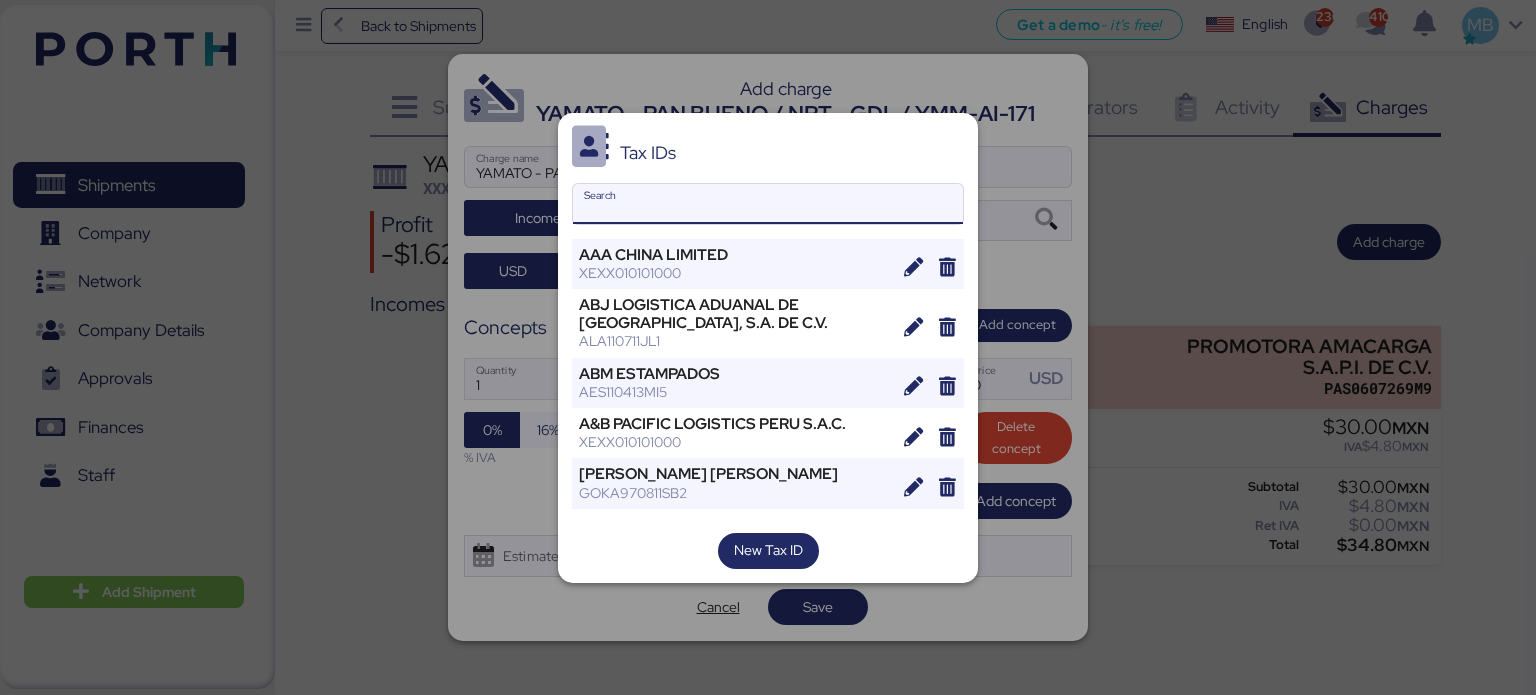 click on "Search" at bounding box center [768, 204] 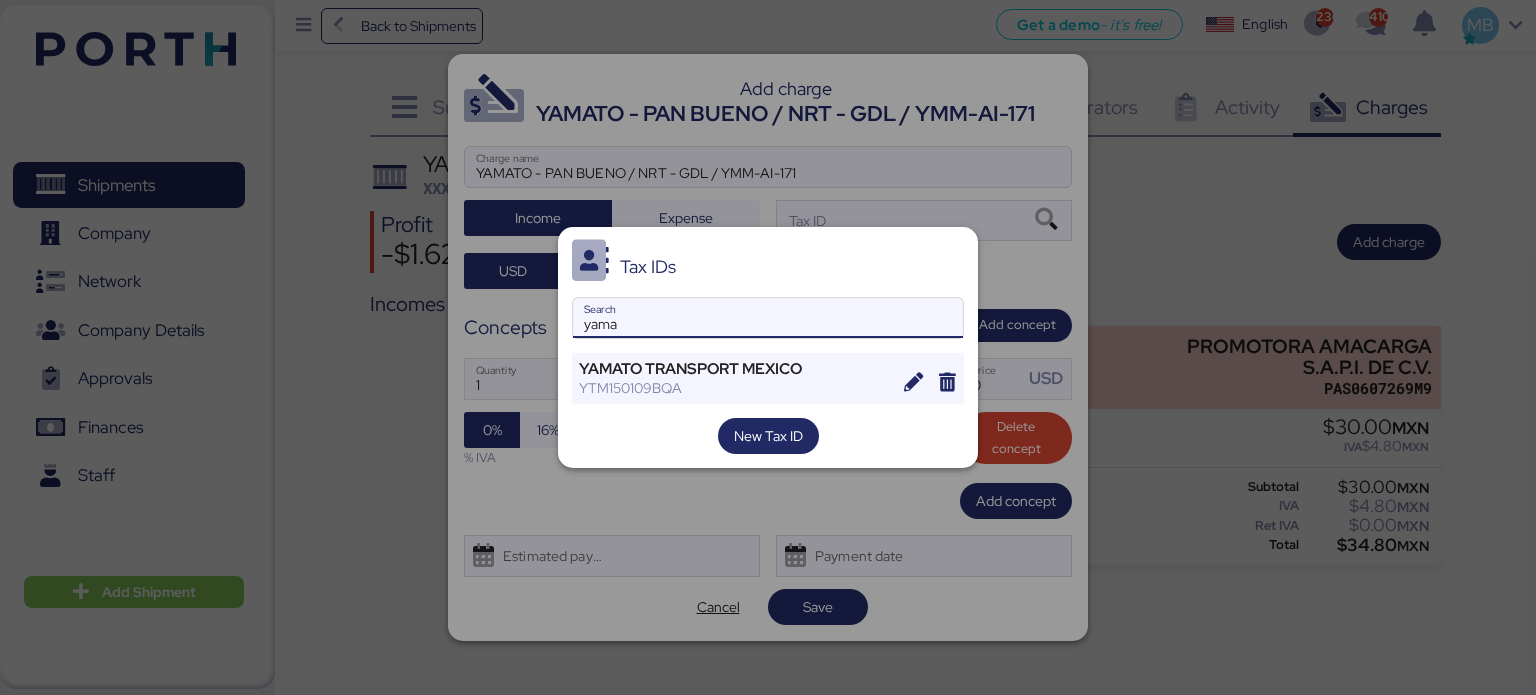 type on "yama" 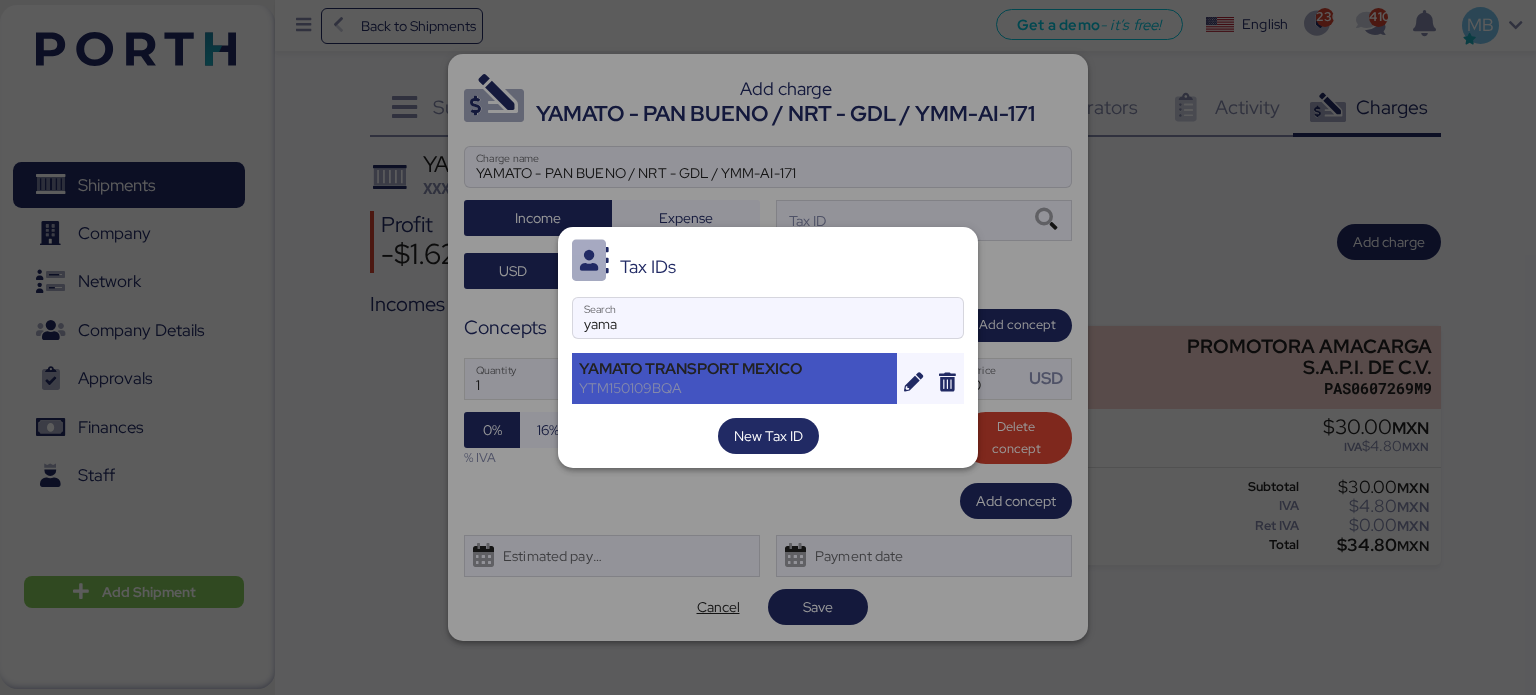 click on "YAMATO TRANSPORT MEXICO" at bounding box center [734, 369] 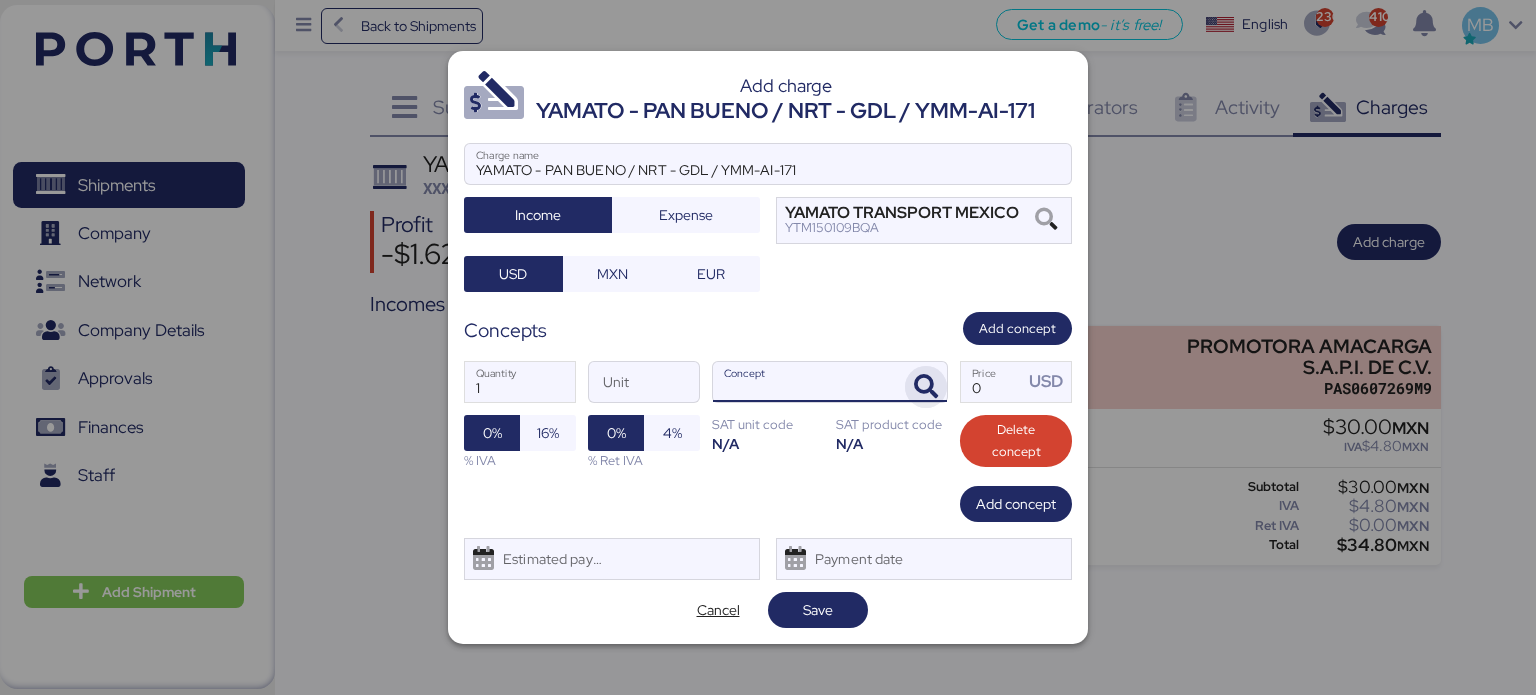 click at bounding box center [926, 387] 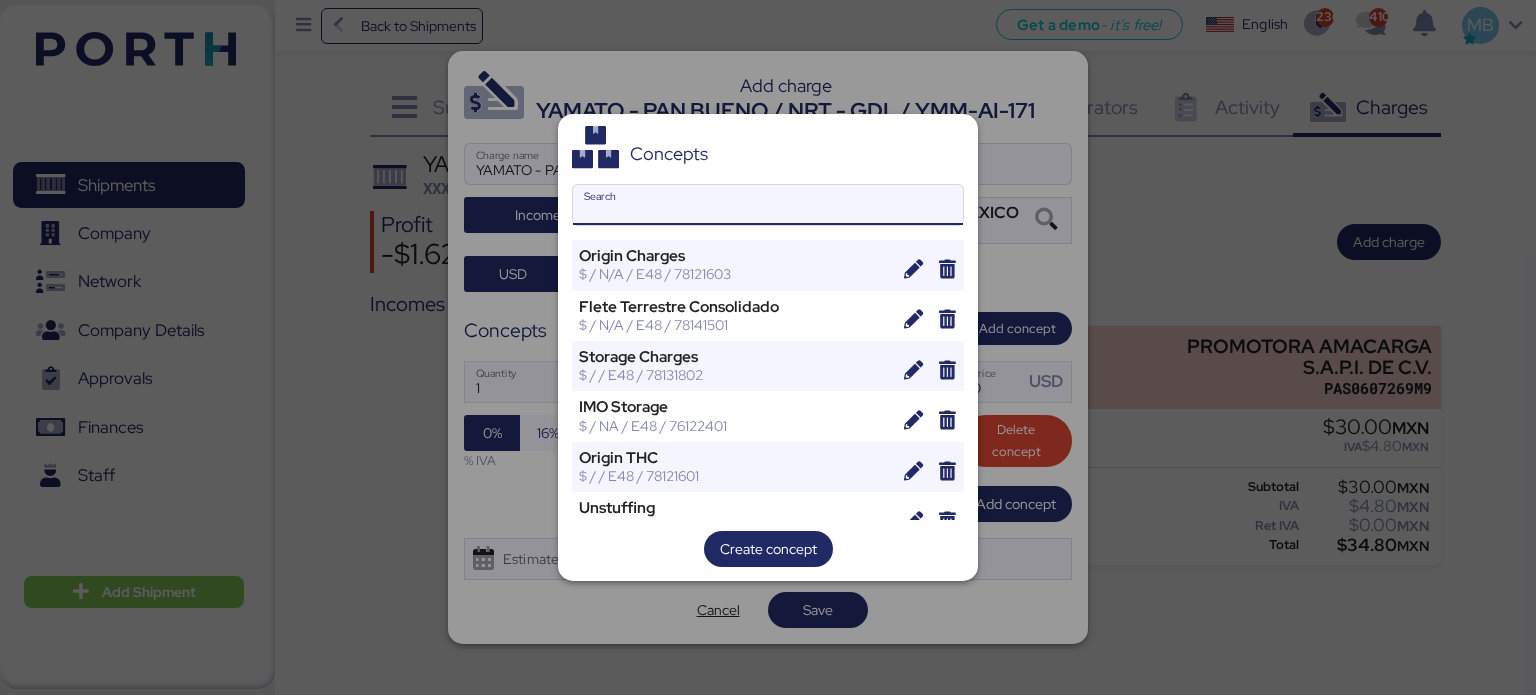 click on "Search" at bounding box center (768, 205) 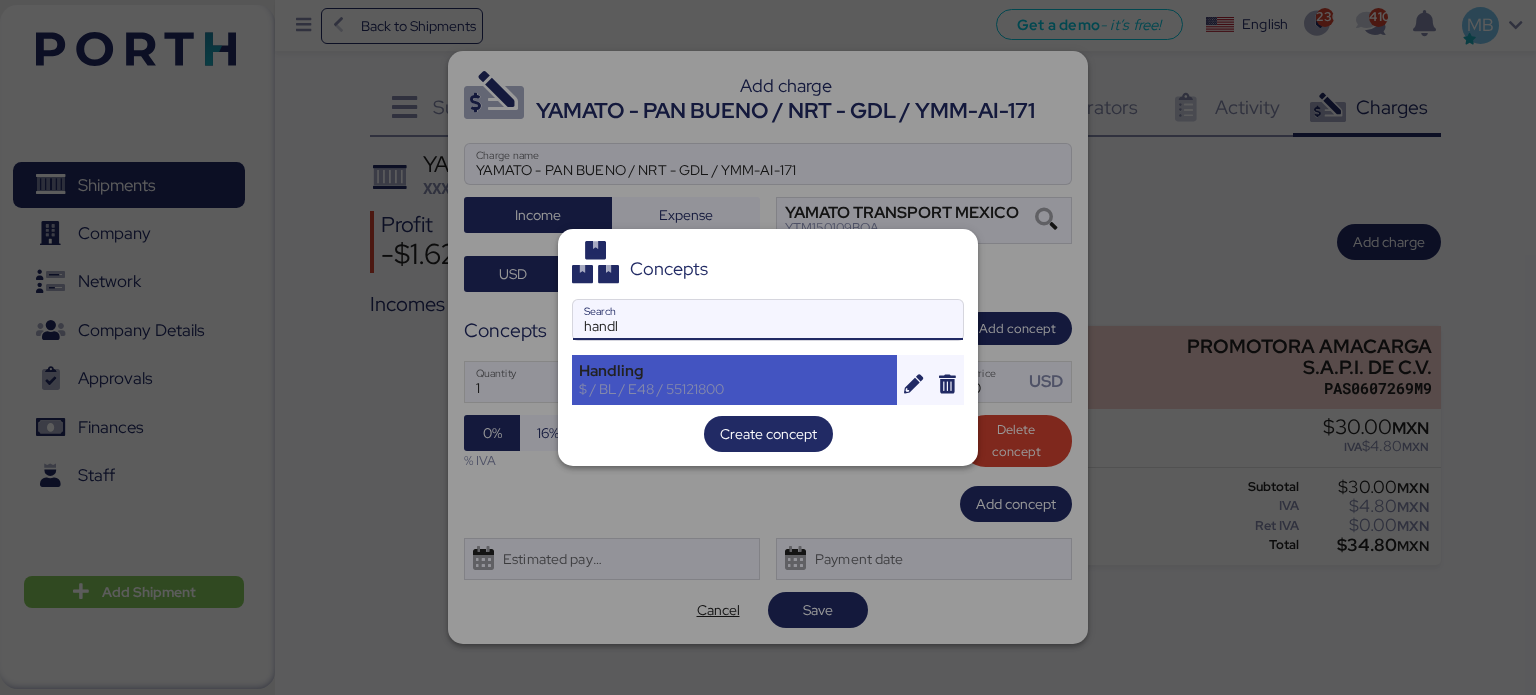 type on "handl" 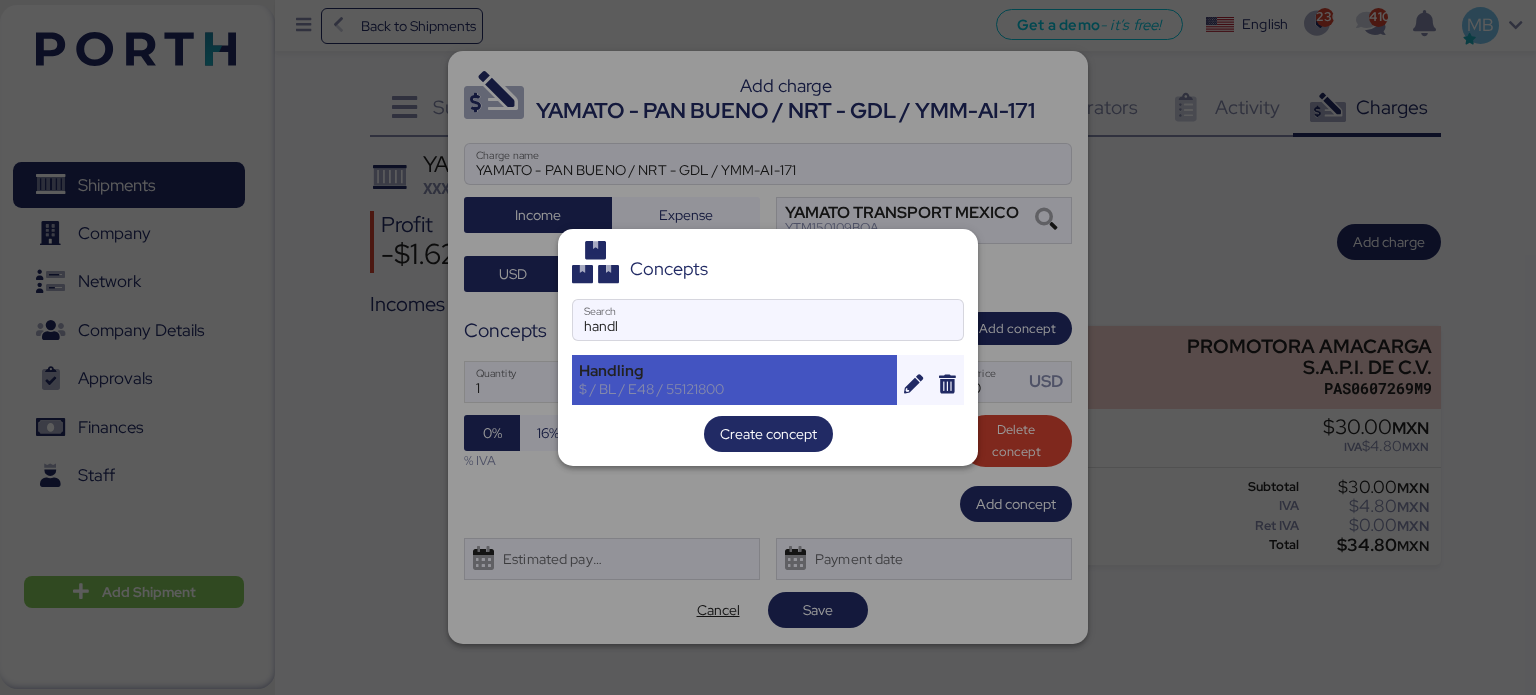 click on "Handling
$ / BL /
E48 / 55121800" at bounding box center [734, 380] 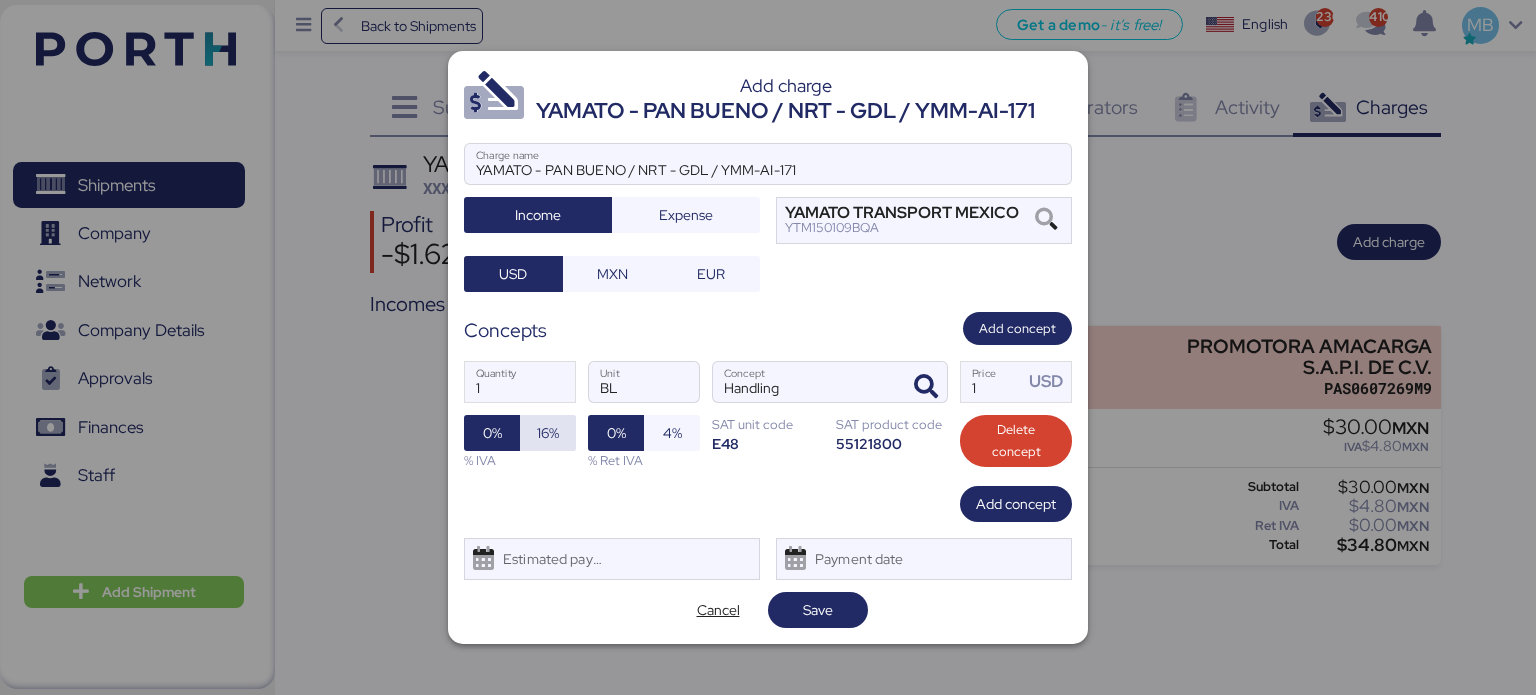 click on "16%" at bounding box center (548, 433) 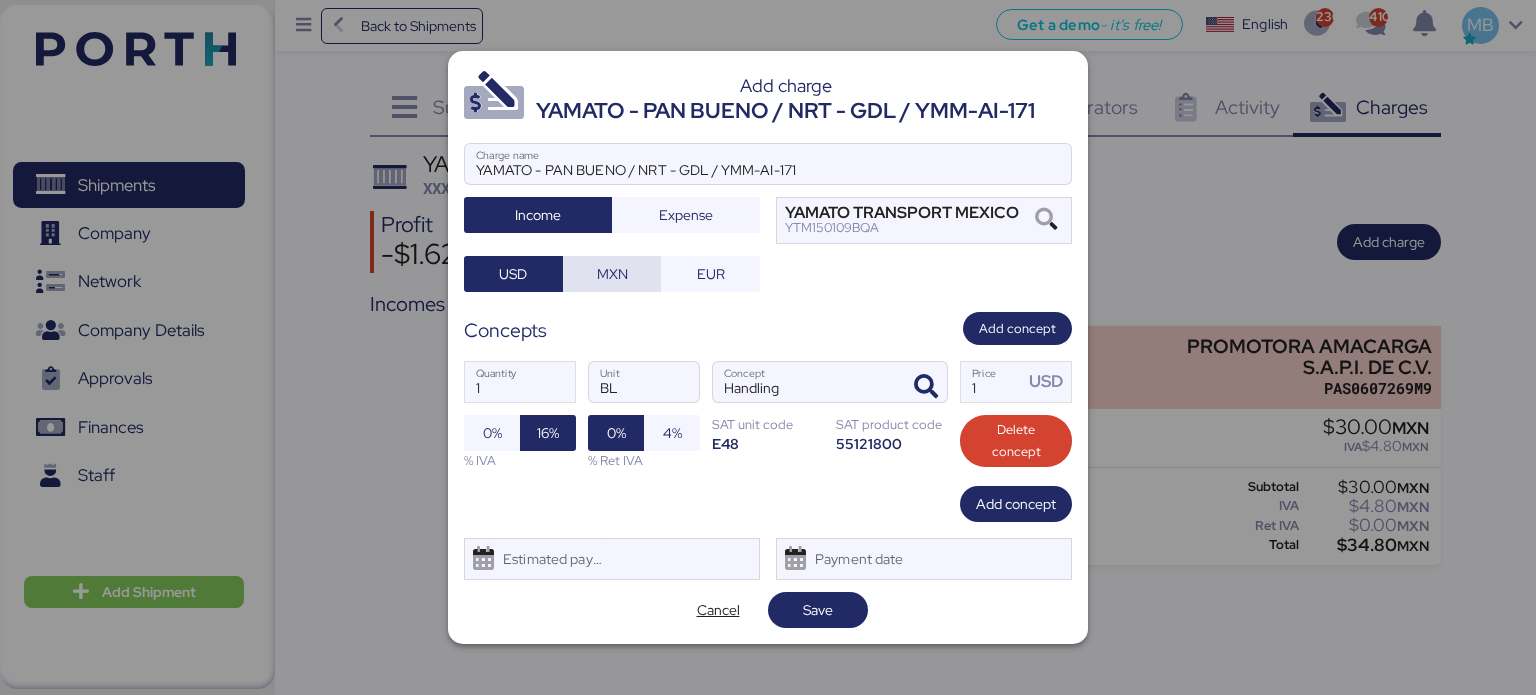 click on "MXN" at bounding box center [612, 274] 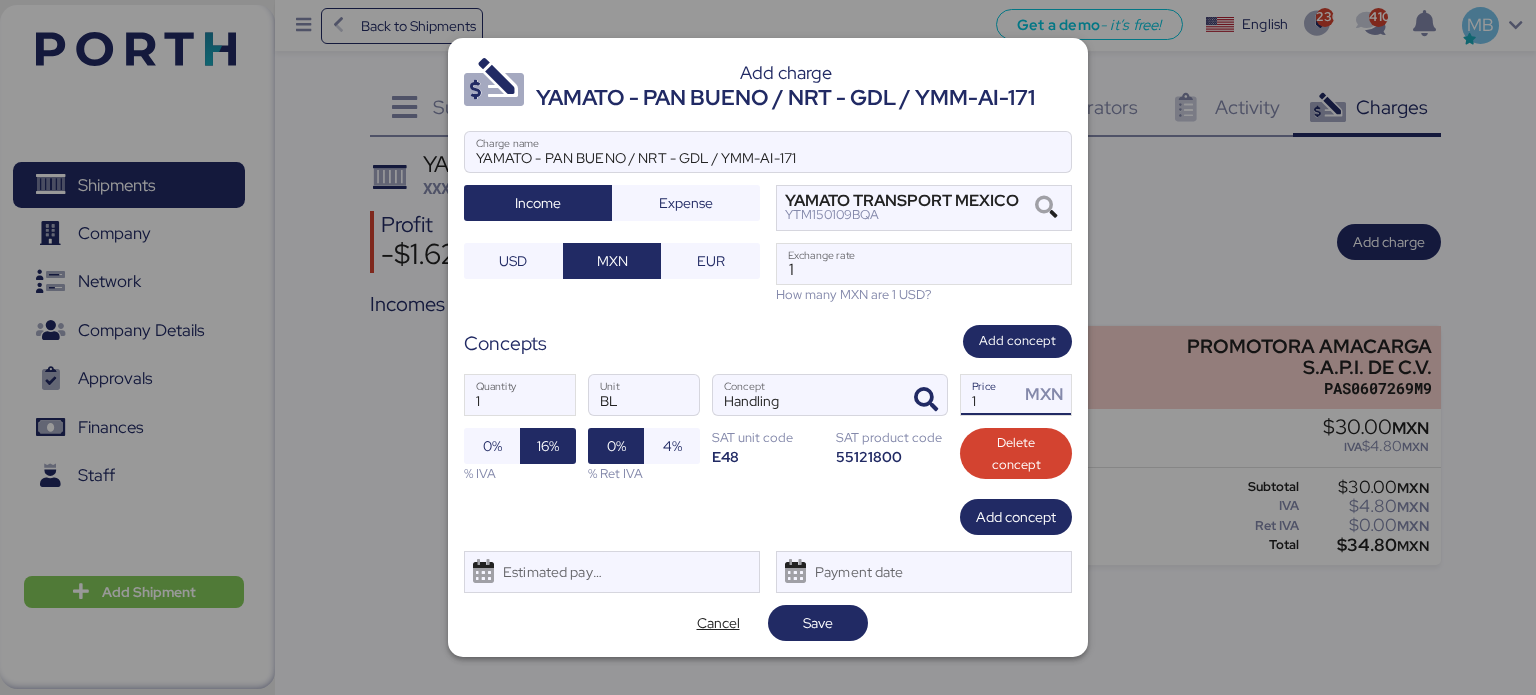 drag, startPoint x: 996, startPoint y: 398, endPoint x: 947, endPoint y: 396, distance: 49.0408 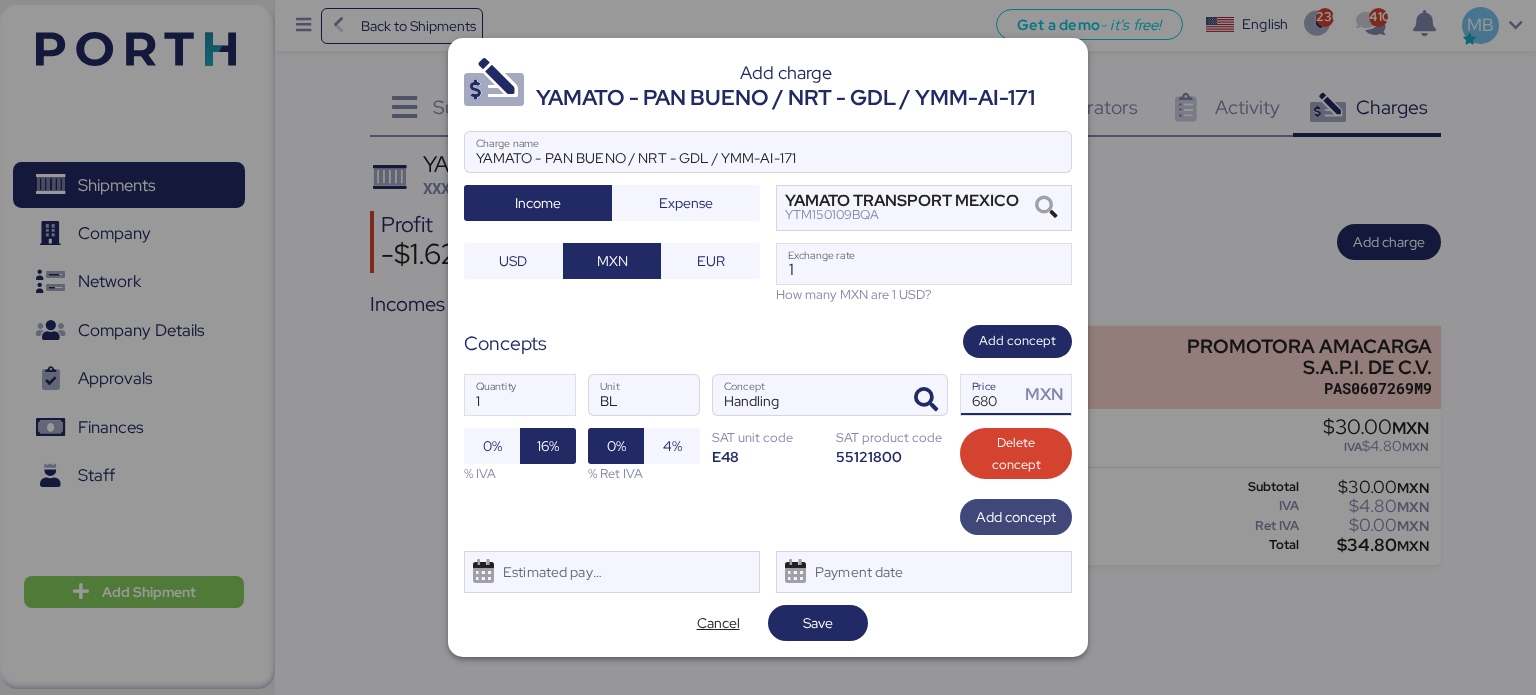 type on "680" 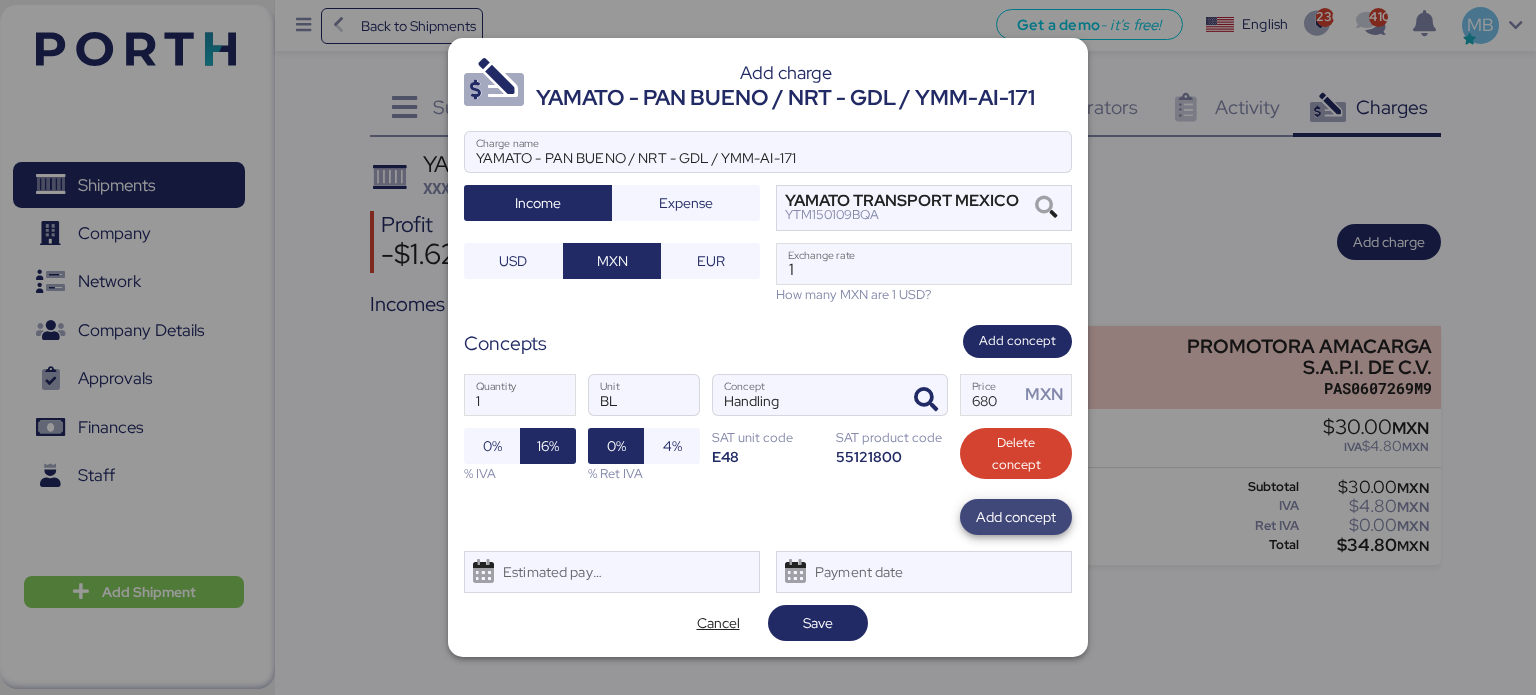 click on "Add concept" at bounding box center (1016, 517) 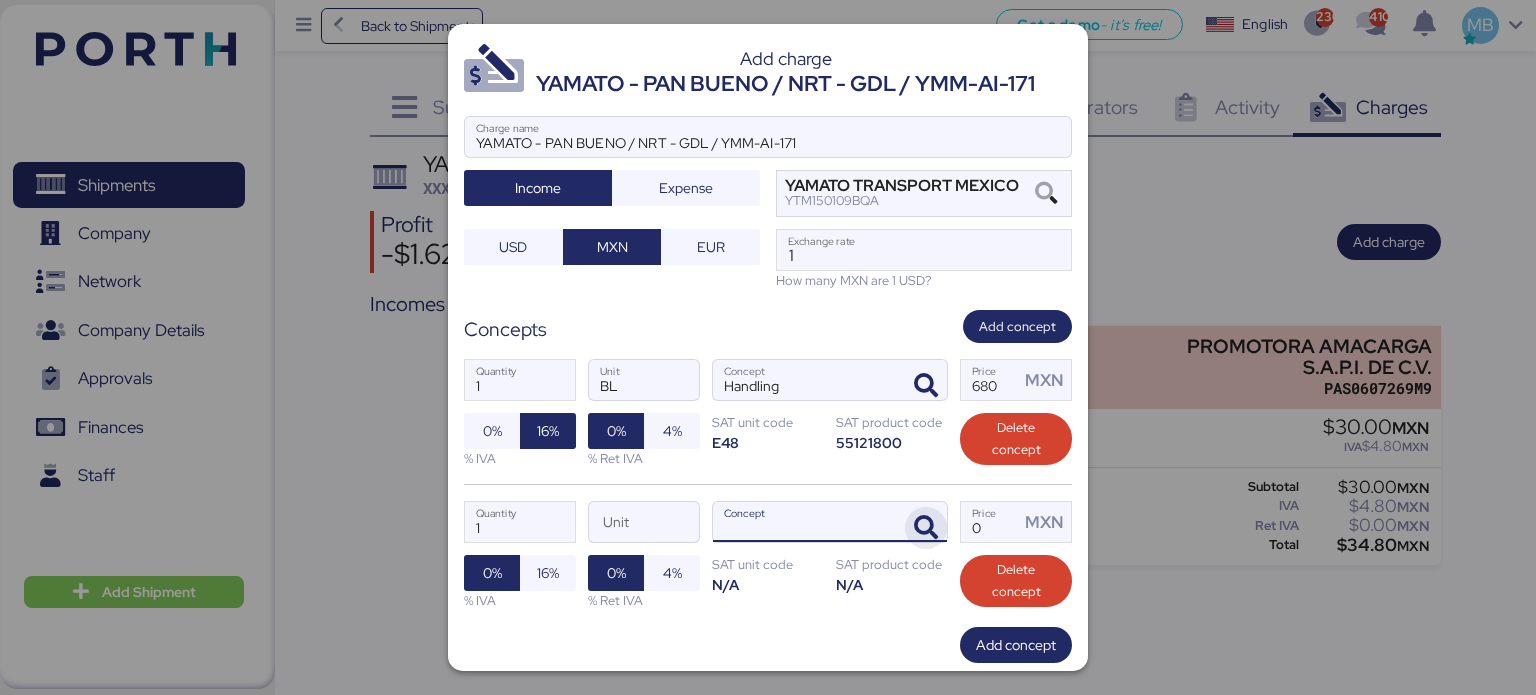 click at bounding box center (926, 528) 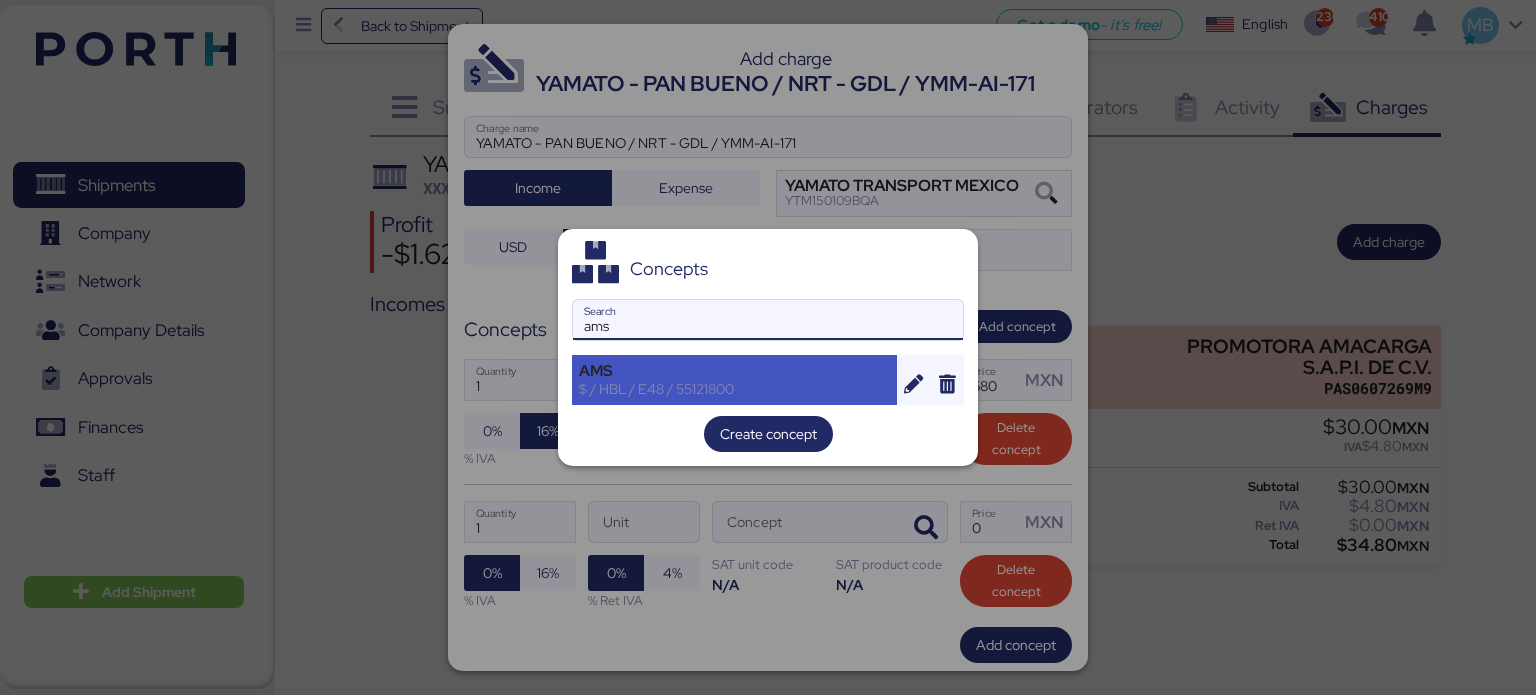 type on "ams" 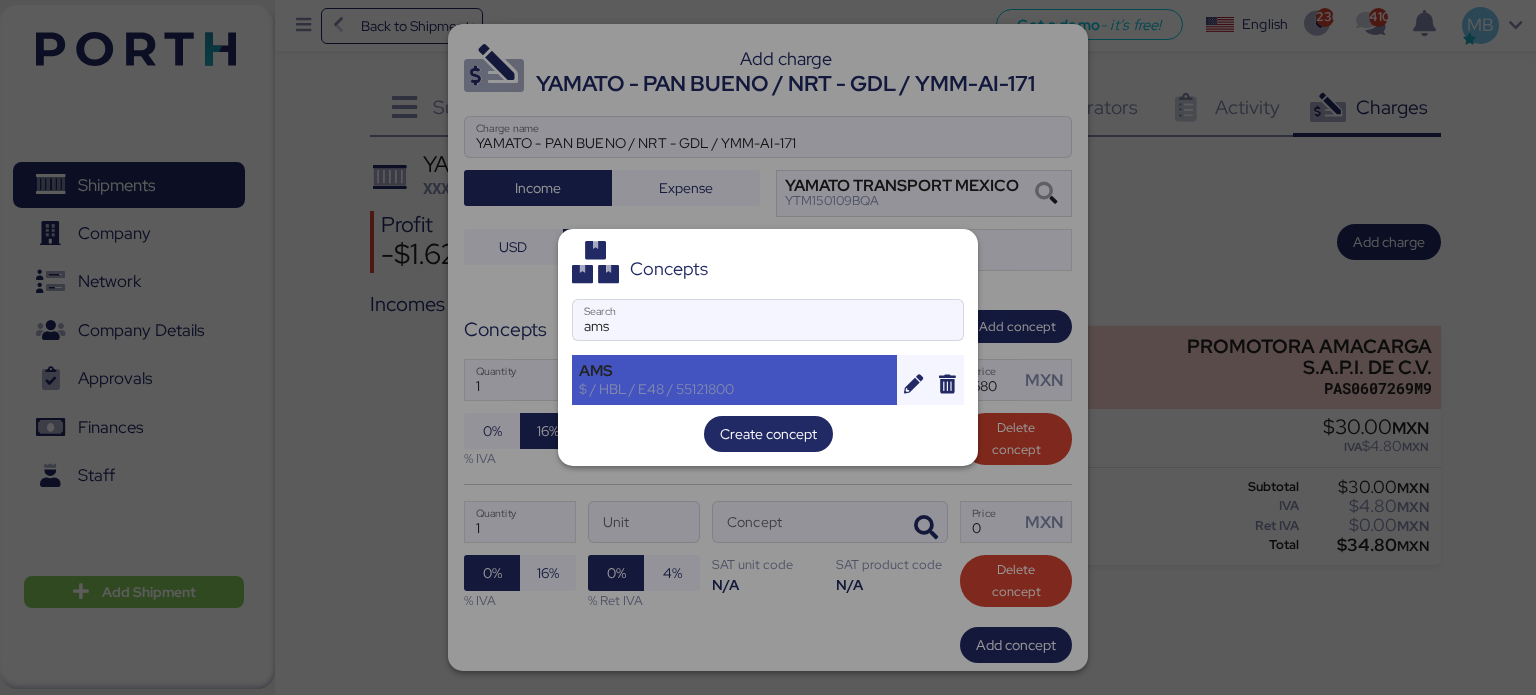 click on "AMS" at bounding box center [734, 371] 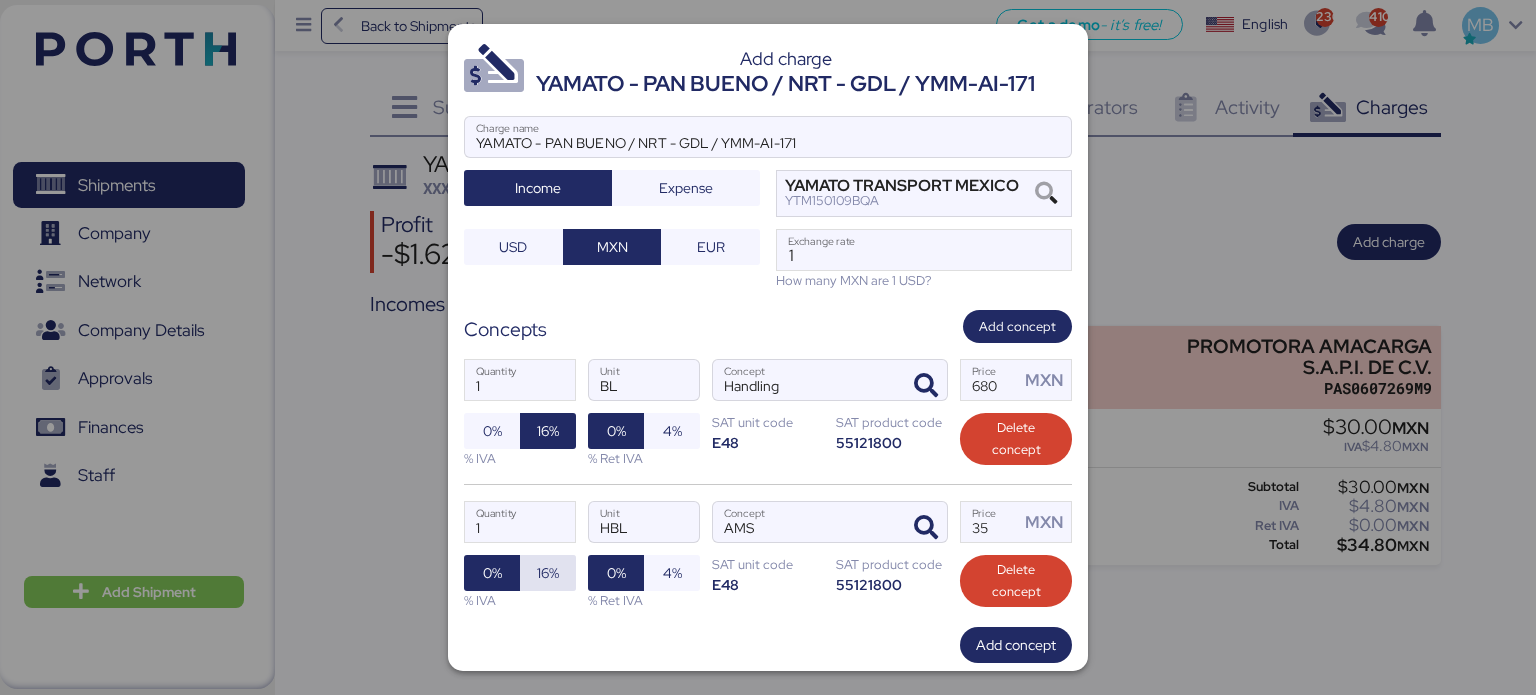 click on "16%" at bounding box center (548, 573) 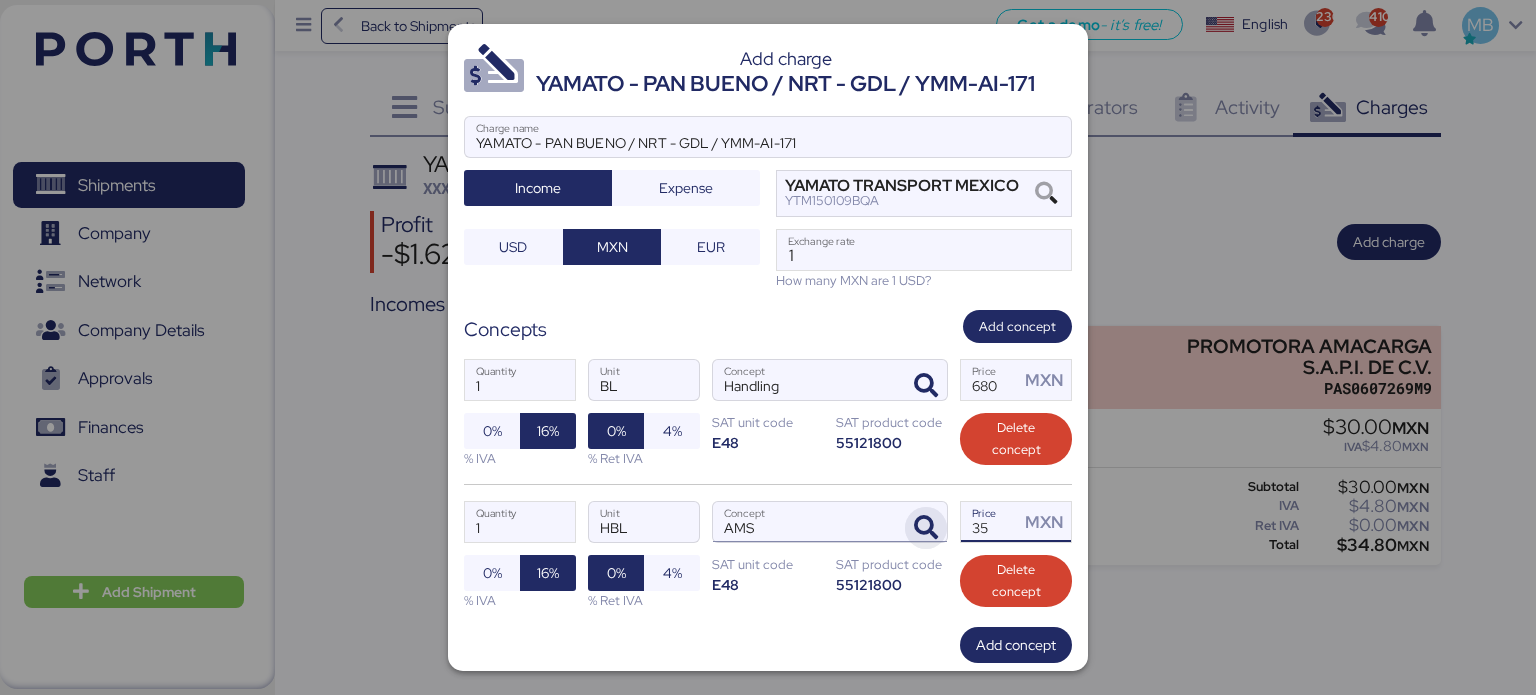drag, startPoint x: 972, startPoint y: 538, endPoint x: 909, endPoint y: 531, distance: 63.387695 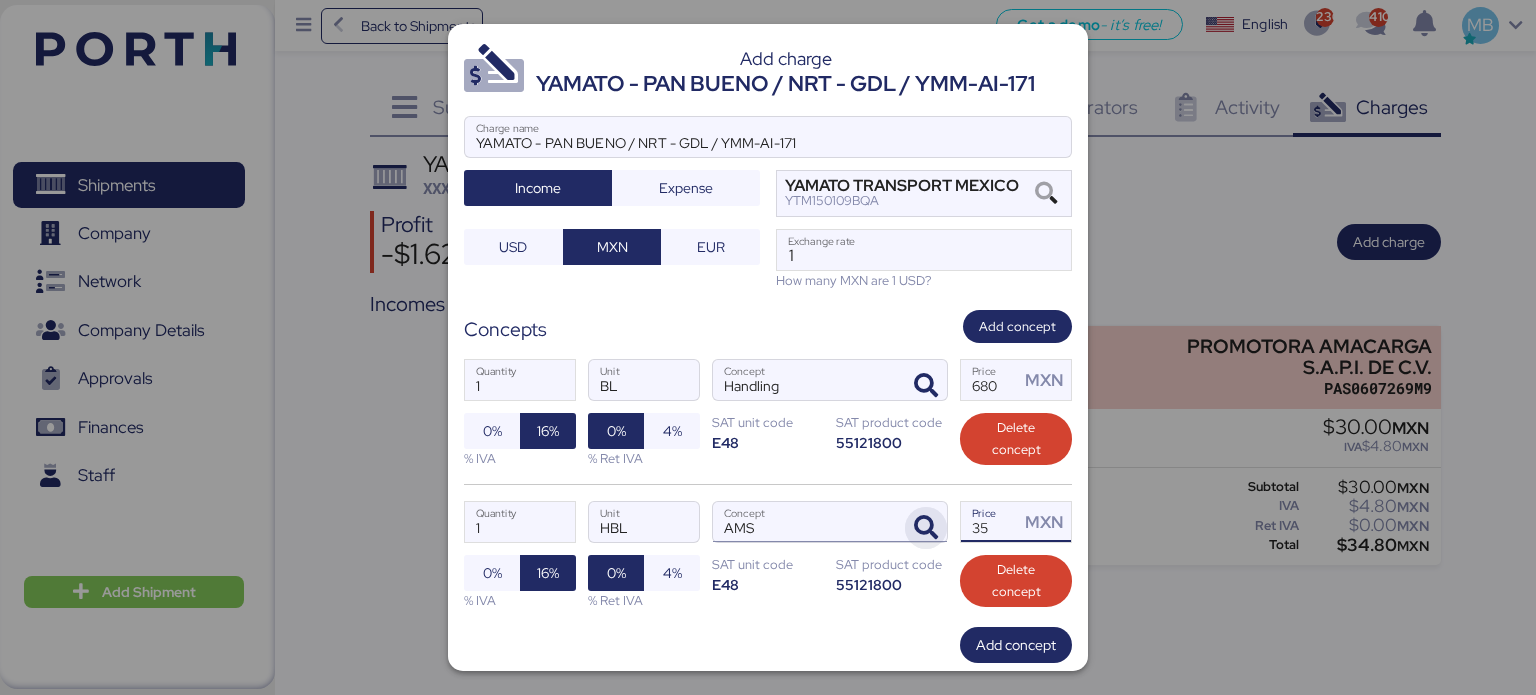 click on "1 Quantity HBL Unit AMS Concept   35 Price MXN 0% 16% % IVA 0% 4% % Ret IVA SAT unit code E48 SAT product code 55121800 Delete concept" at bounding box center (768, 555) 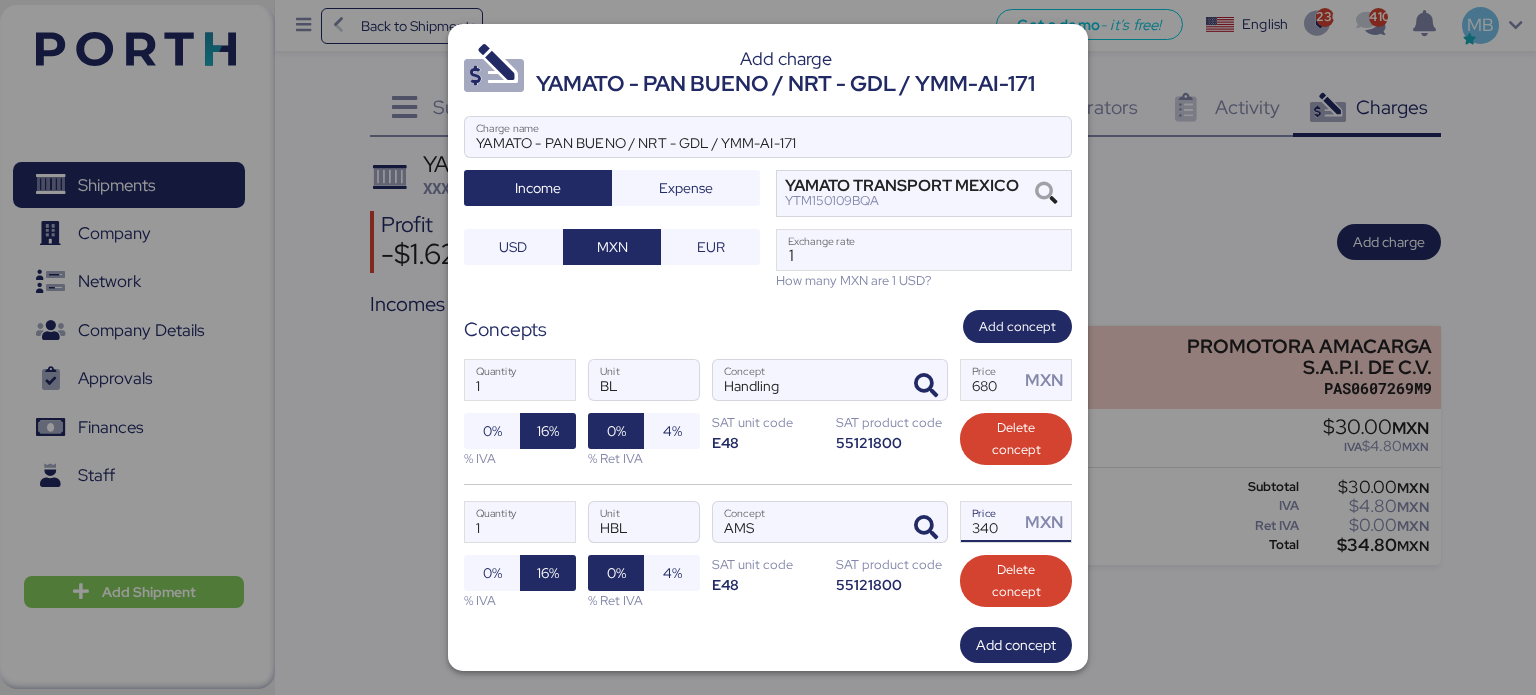 type on "340" 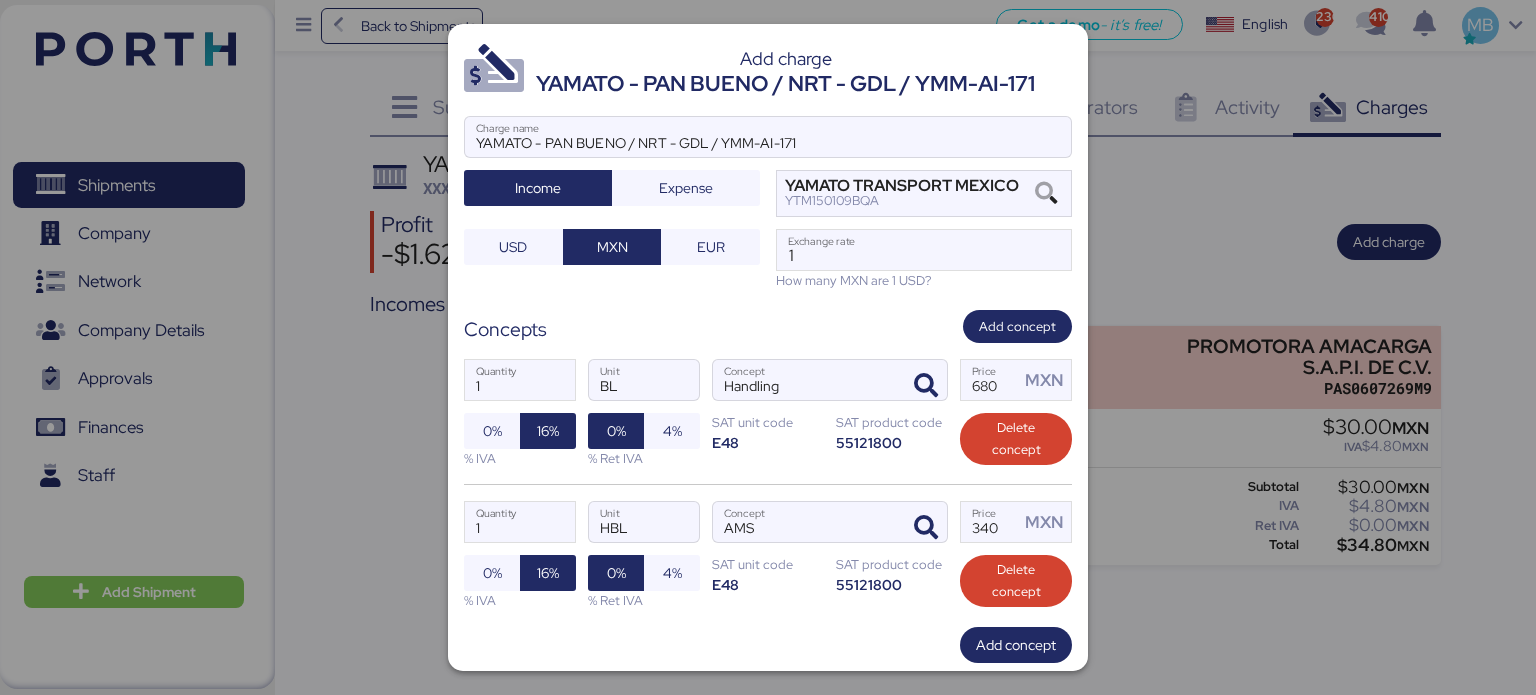 scroll, scrollTop: 111, scrollLeft: 0, axis: vertical 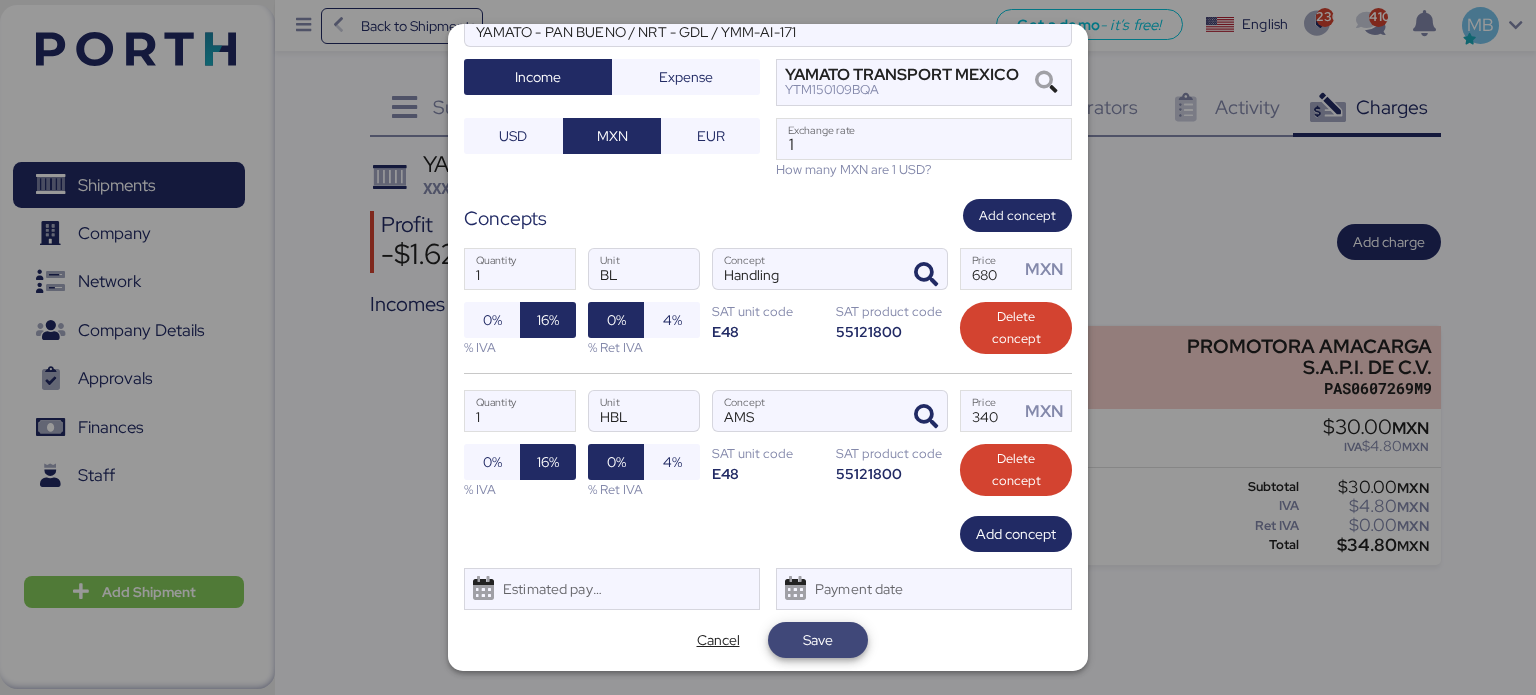 click on "Save" at bounding box center [818, 640] 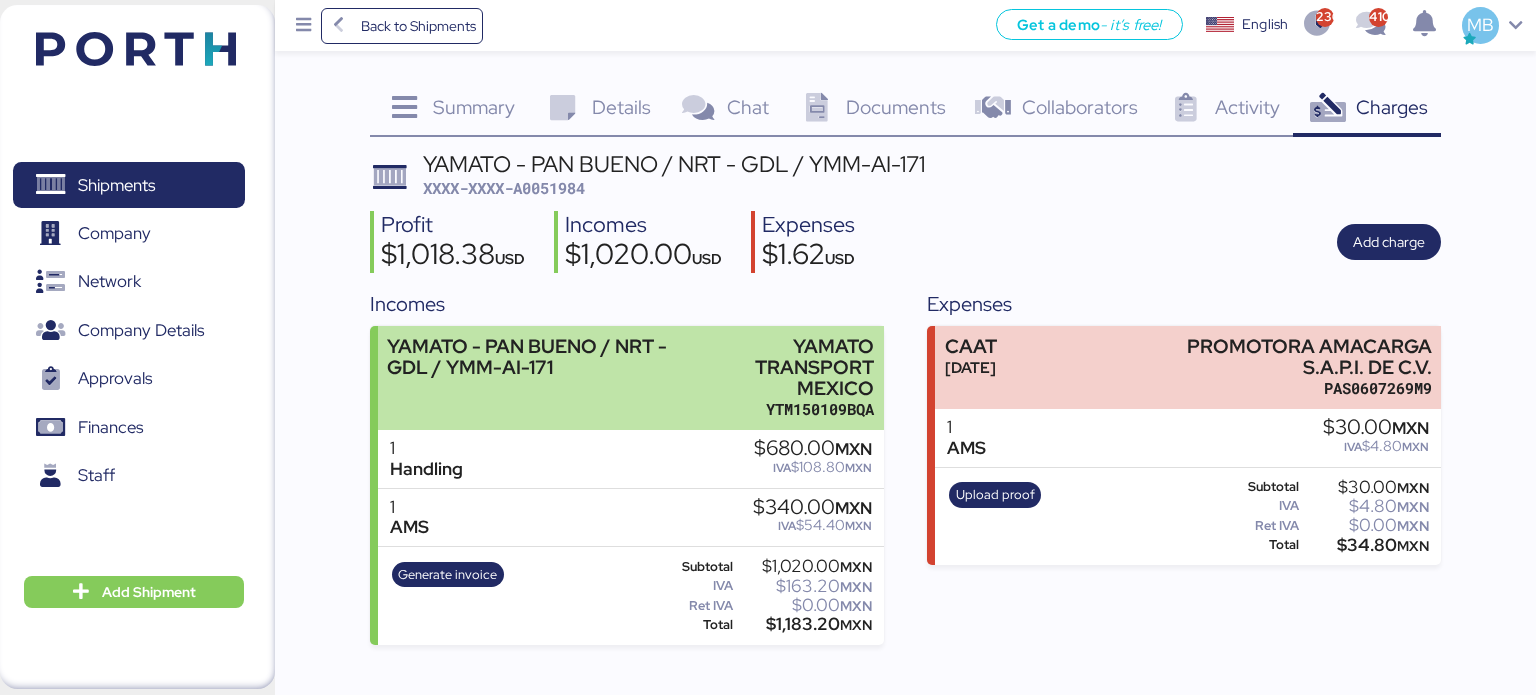 click on "YAMATO TRANSPORT MEXICO" at bounding box center (781, 367) 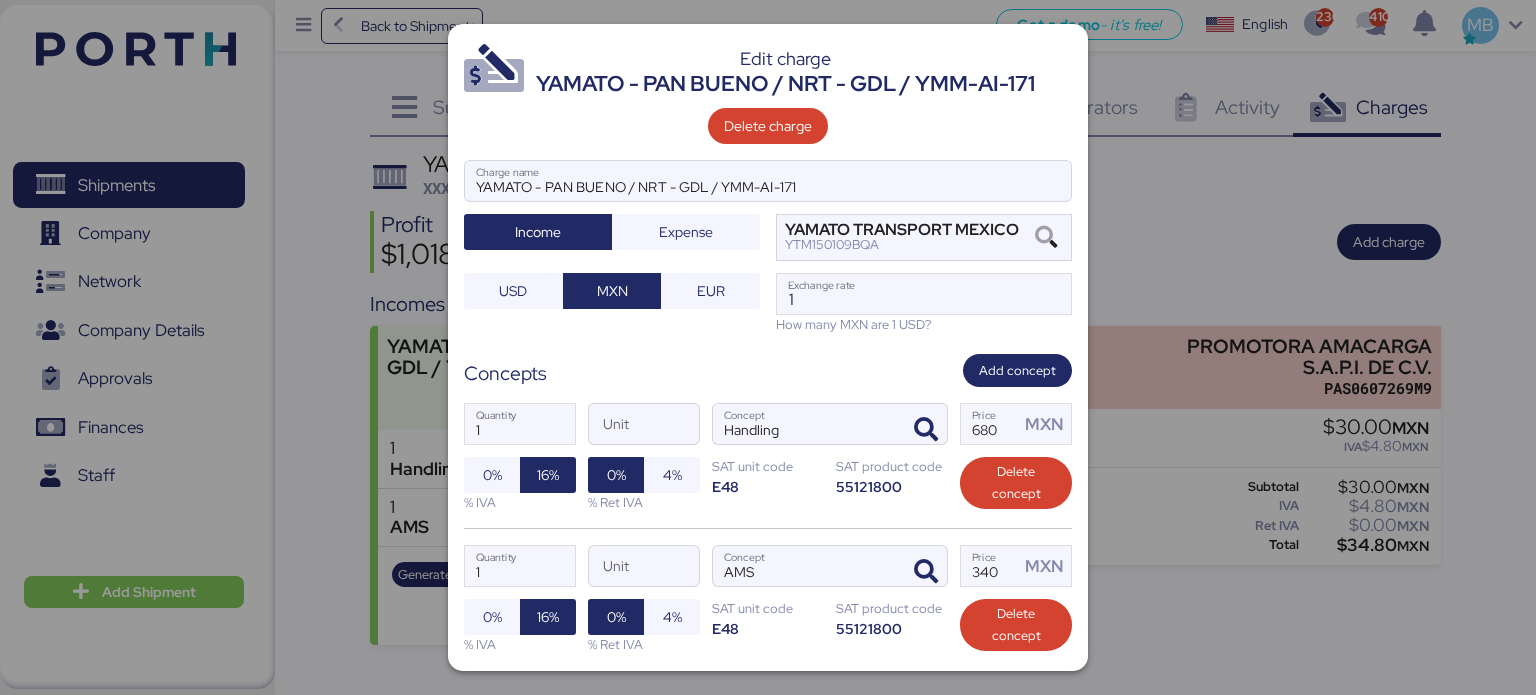 scroll, scrollTop: 155, scrollLeft: 0, axis: vertical 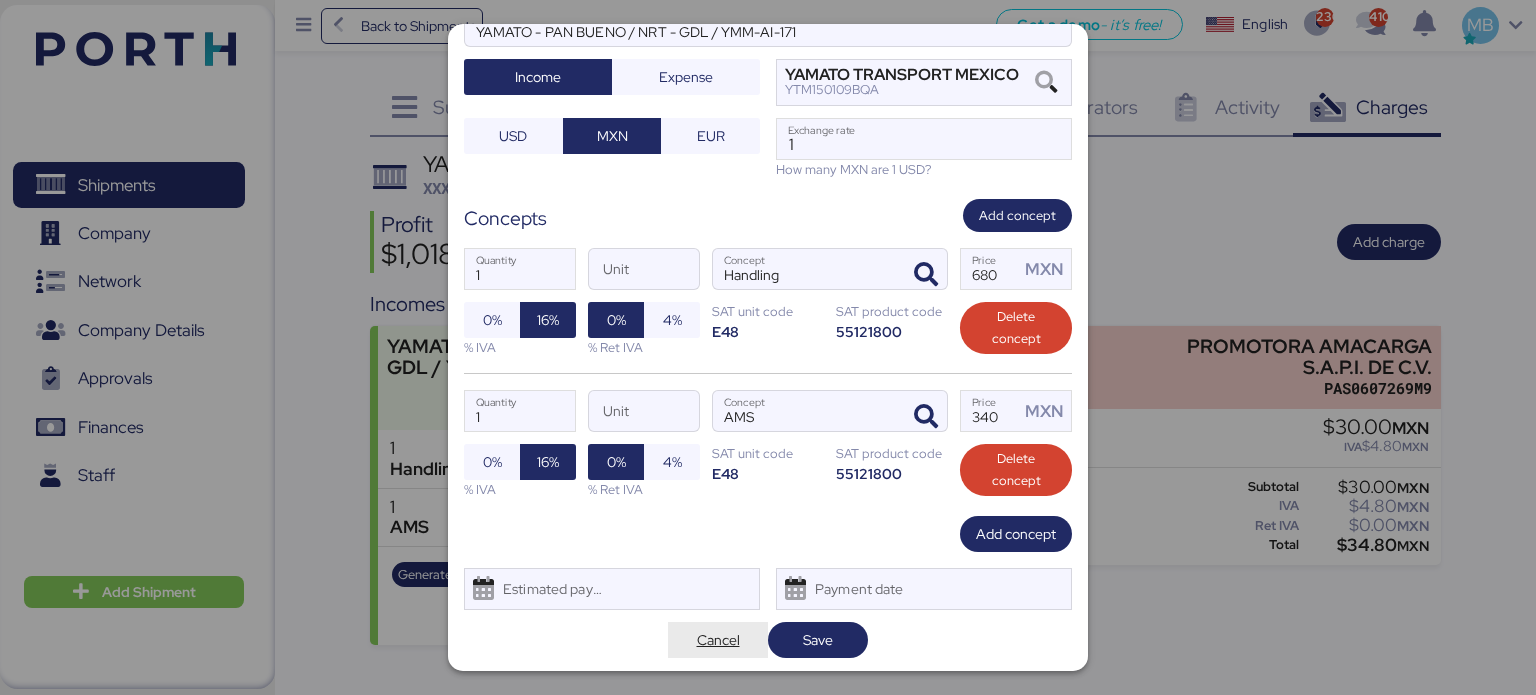 click on "Cancel" at bounding box center (718, 640) 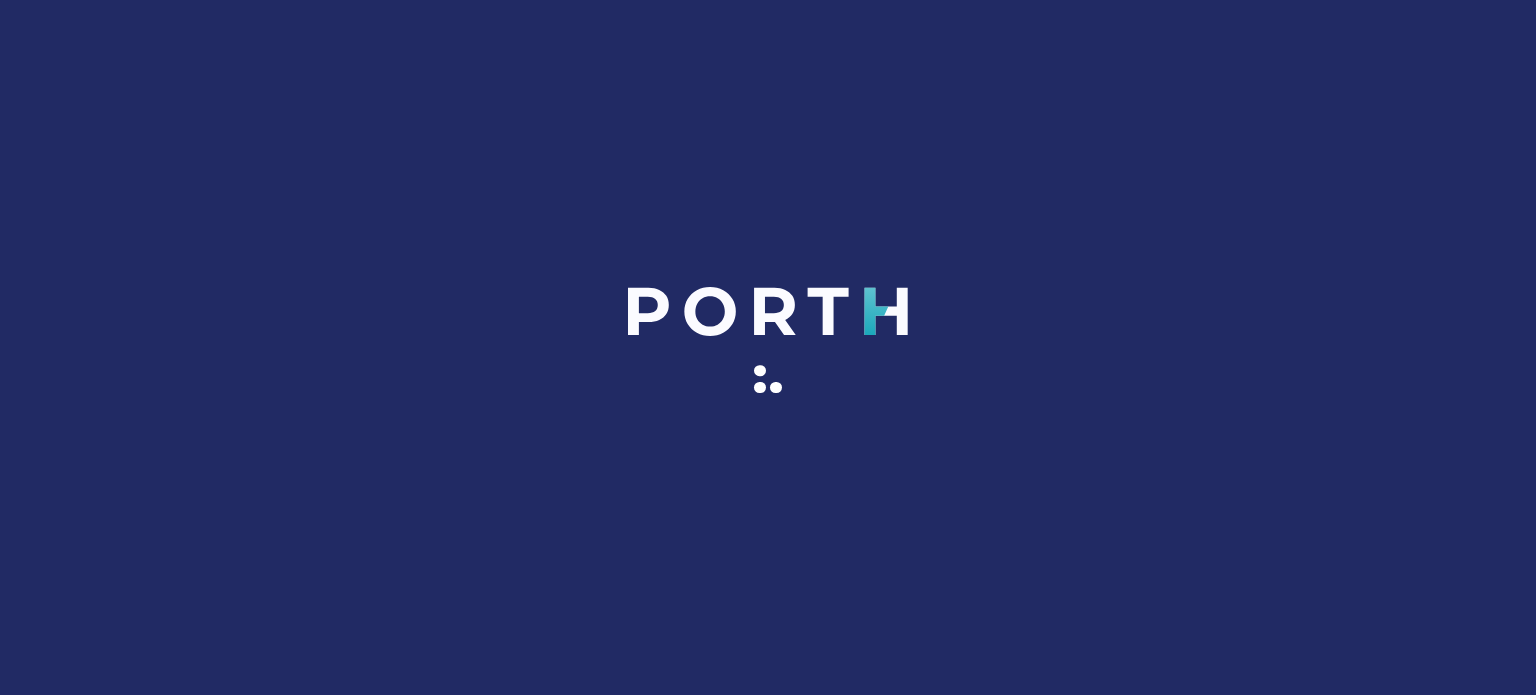 scroll, scrollTop: 0, scrollLeft: 0, axis: both 